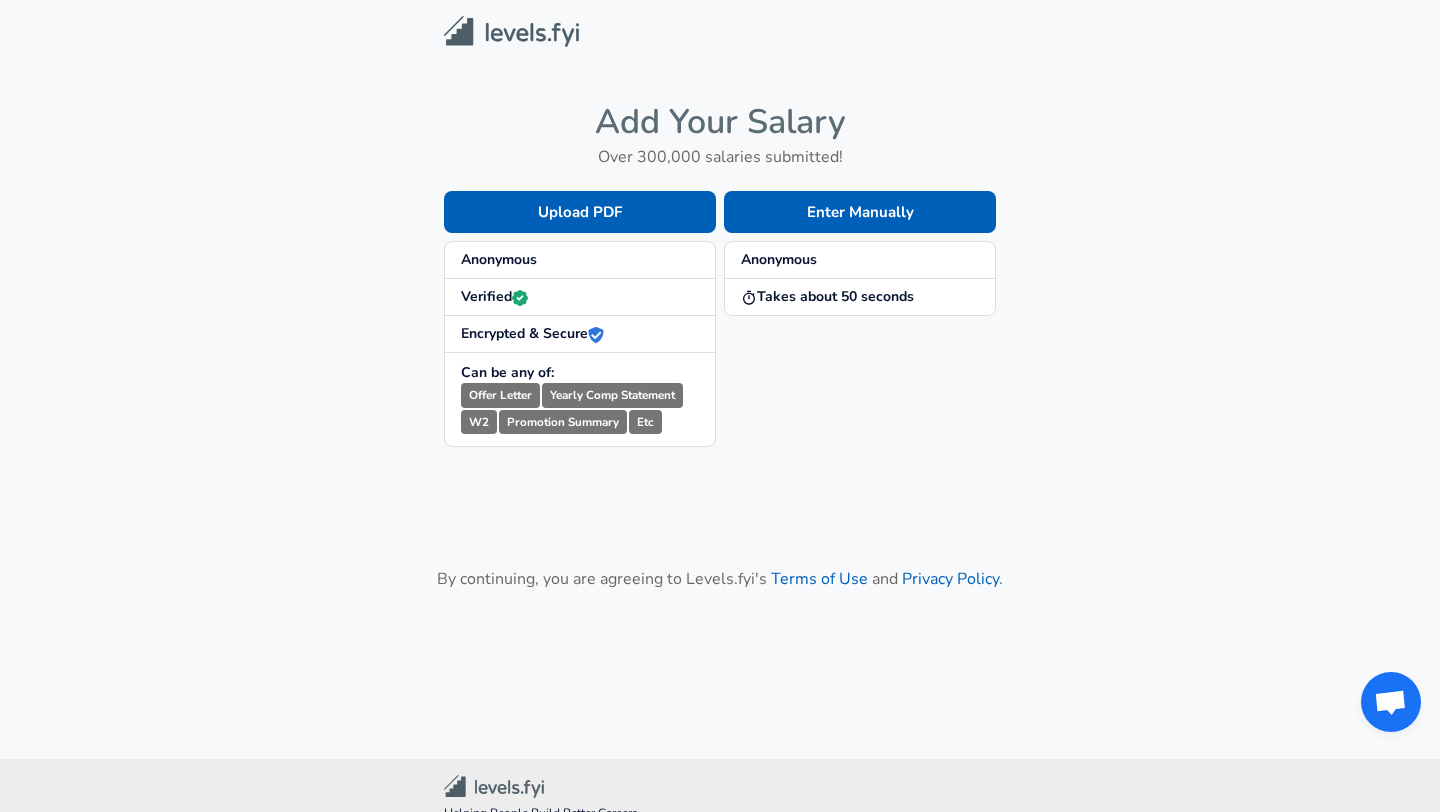 scroll, scrollTop: 0, scrollLeft: 0, axis: both 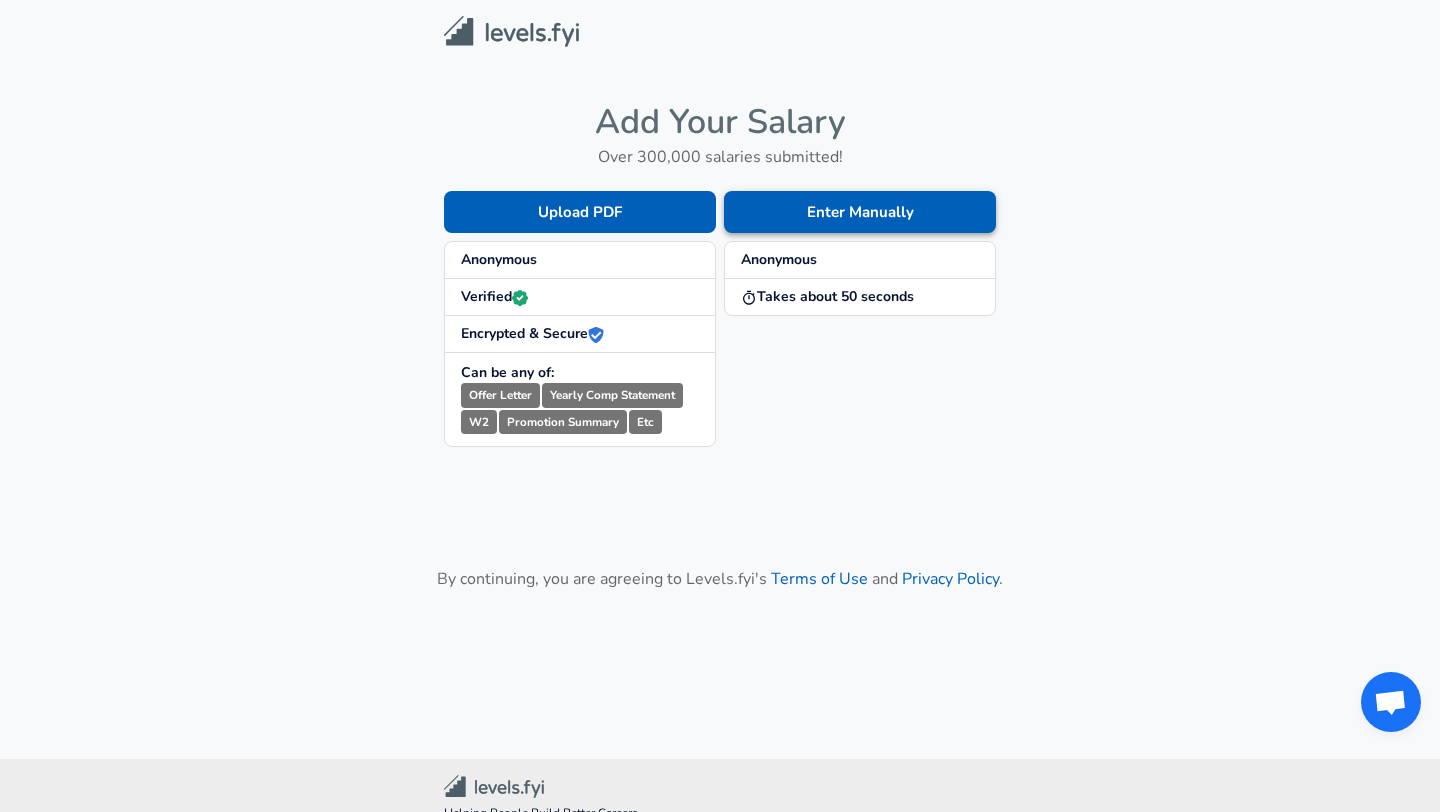 click on "Enter Manually" at bounding box center [860, 212] 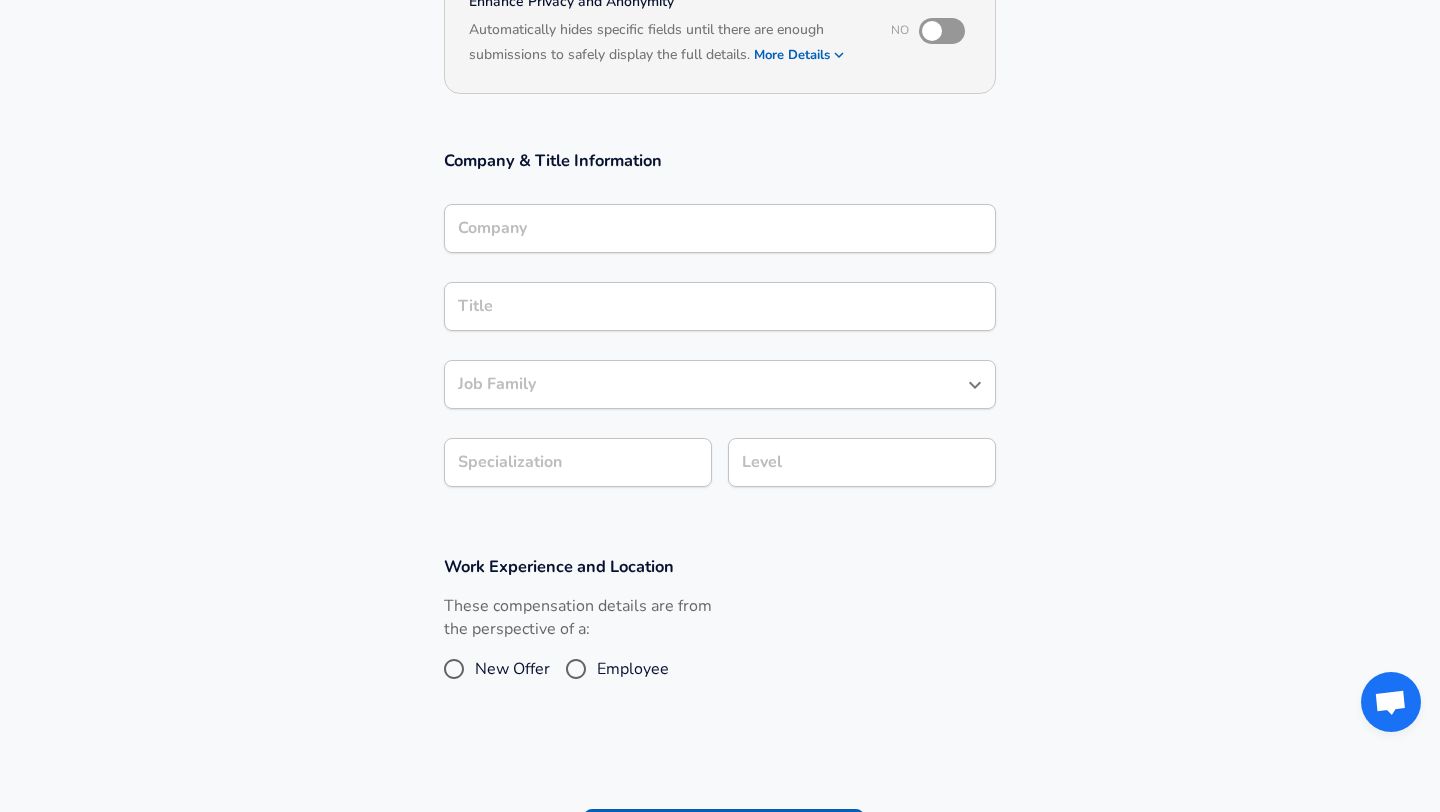 scroll, scrollTop: 213, scrollLeft: 0, axis: vertical 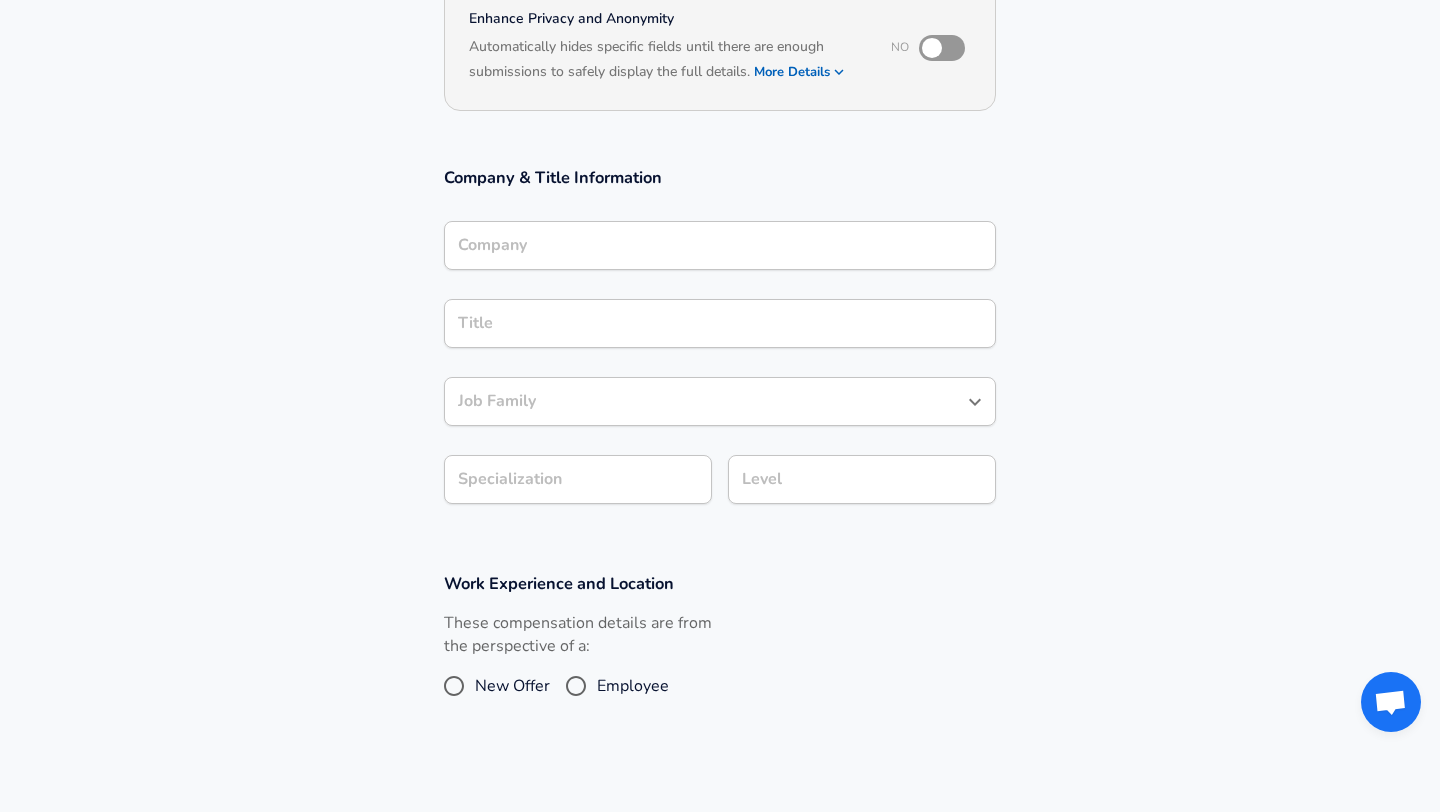 click on "Company" at bounding box center (720, 245) 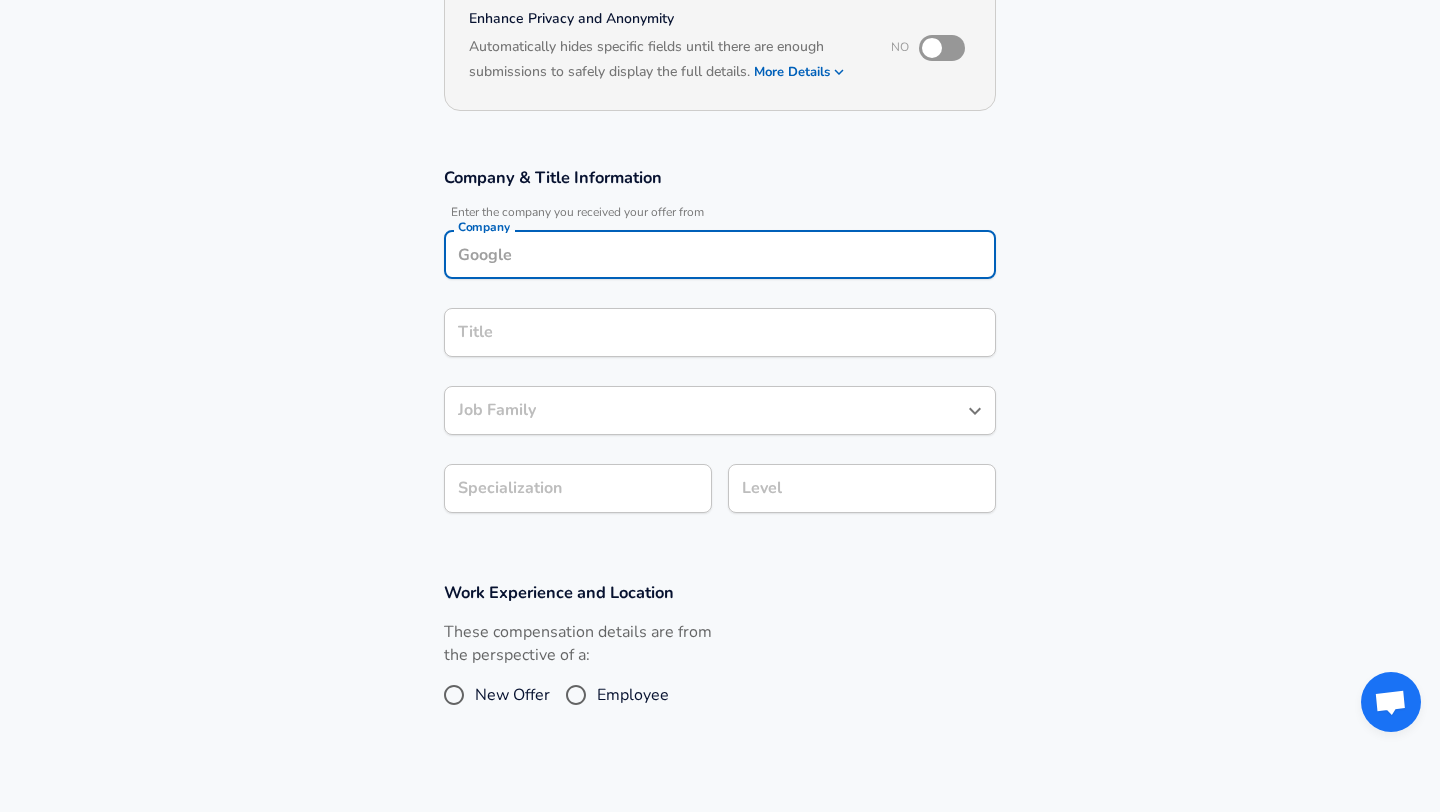 scroll, scrollTop: 233, scrollLeft: 0, axis: vertical 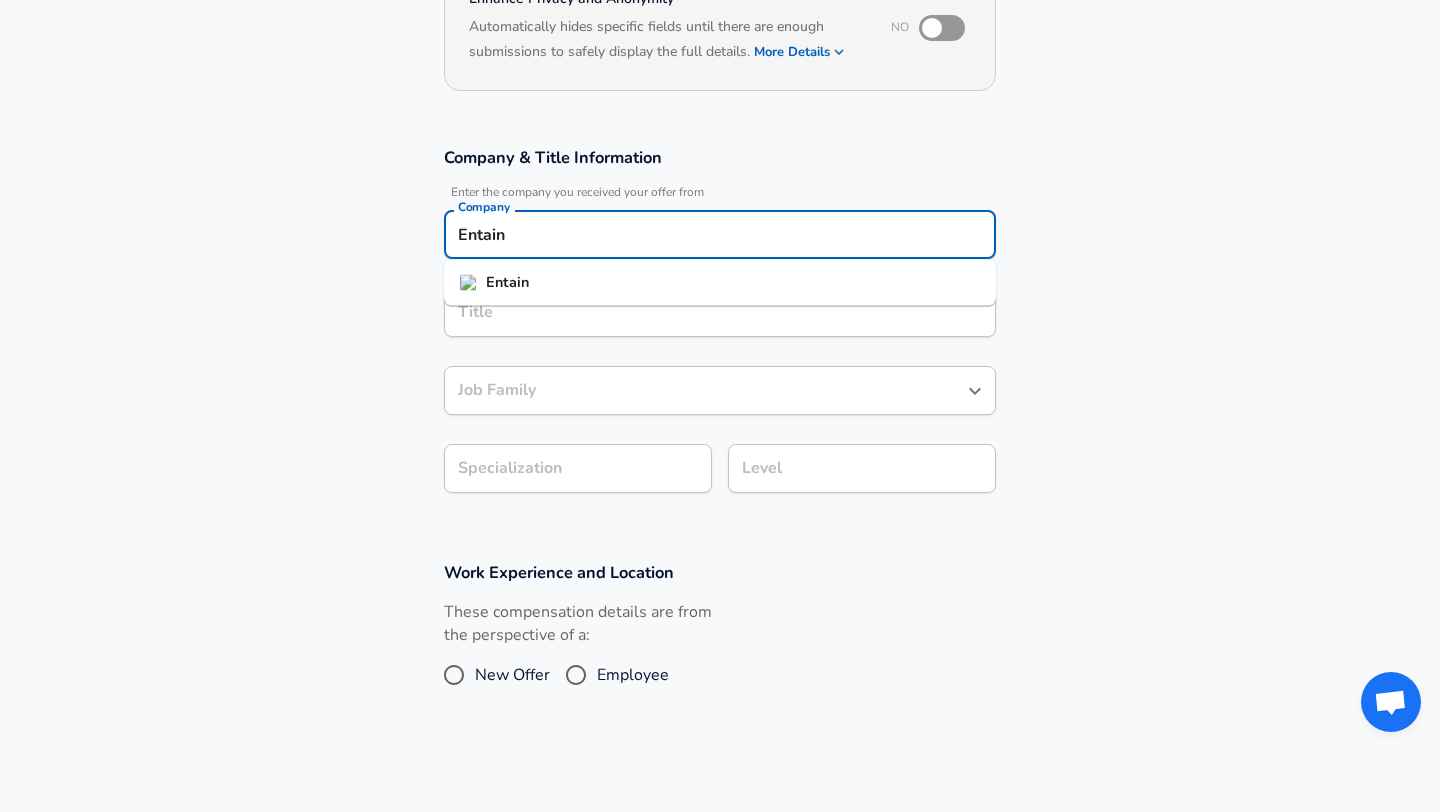 click on "Entain" at bounding box center (720, 283) 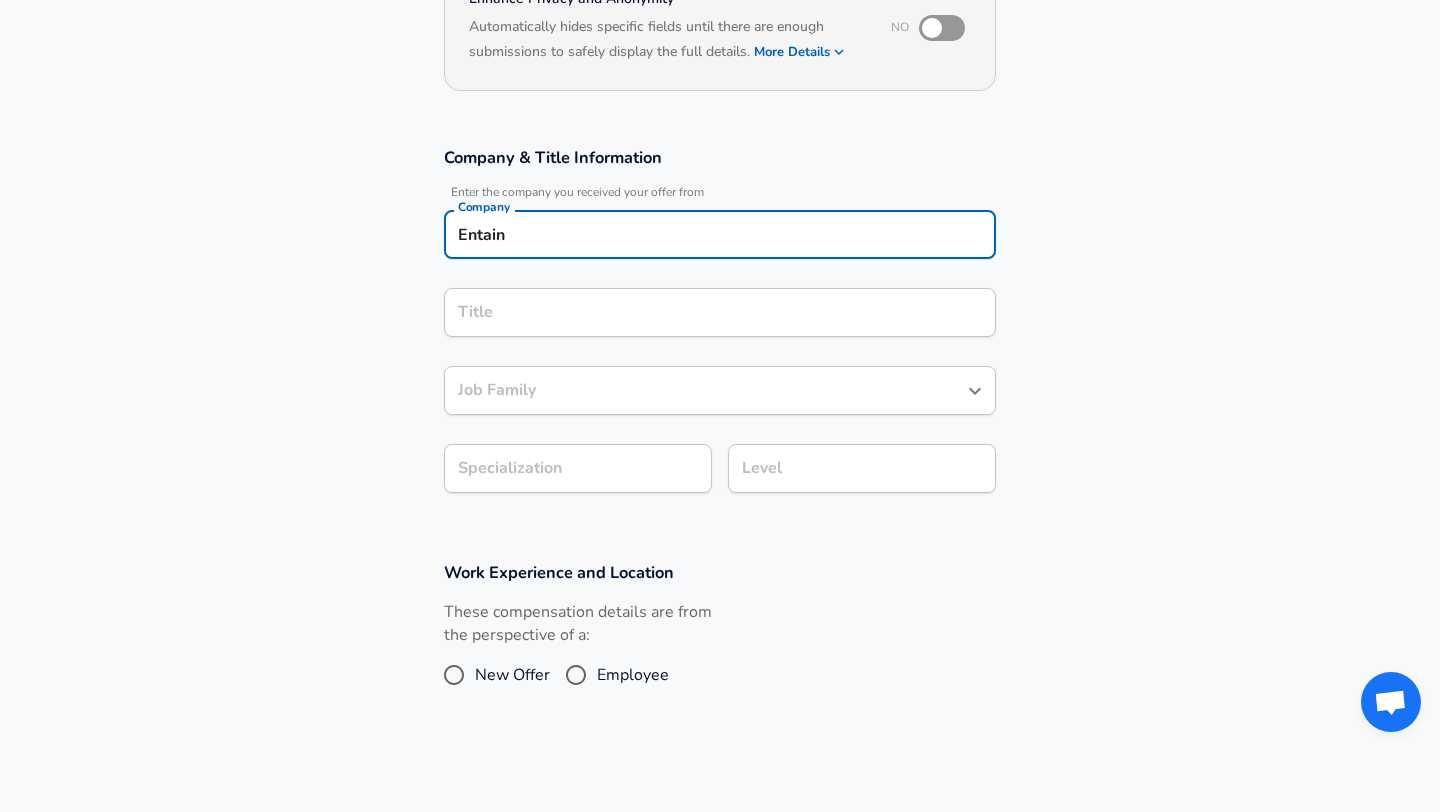 type on "Entain" 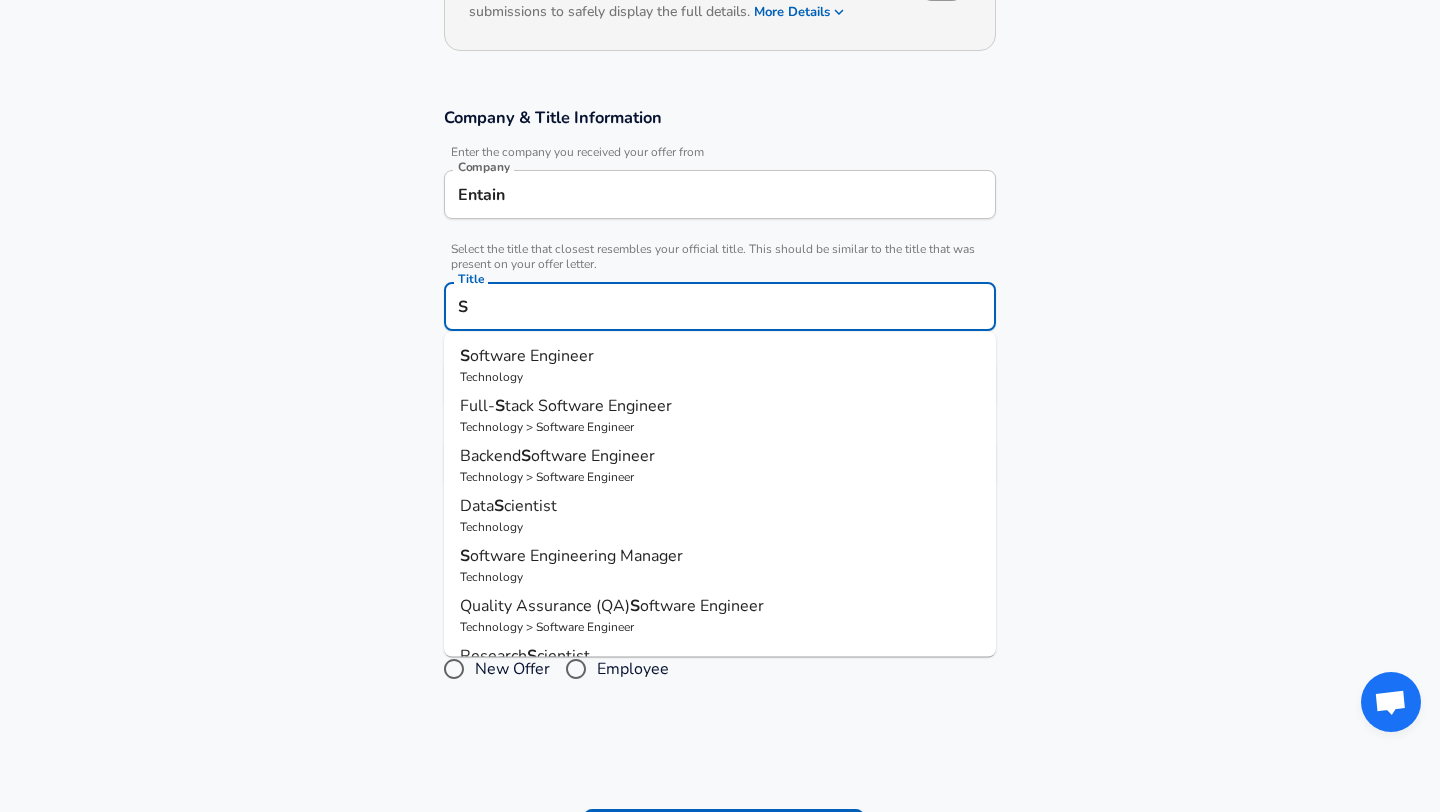 click on "S oftware Engineer" at bounding box center (720, 356) 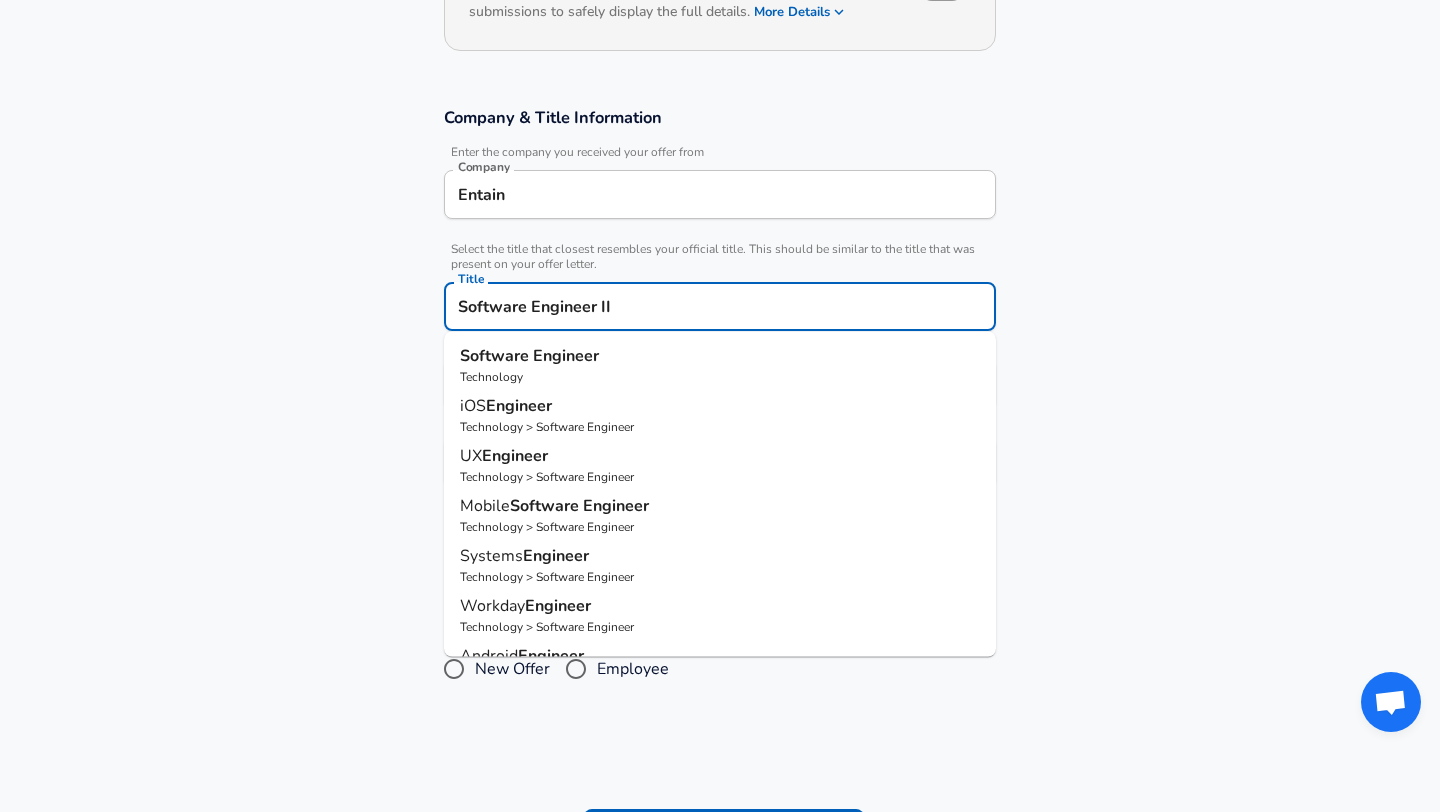type on "Software Engineer II" 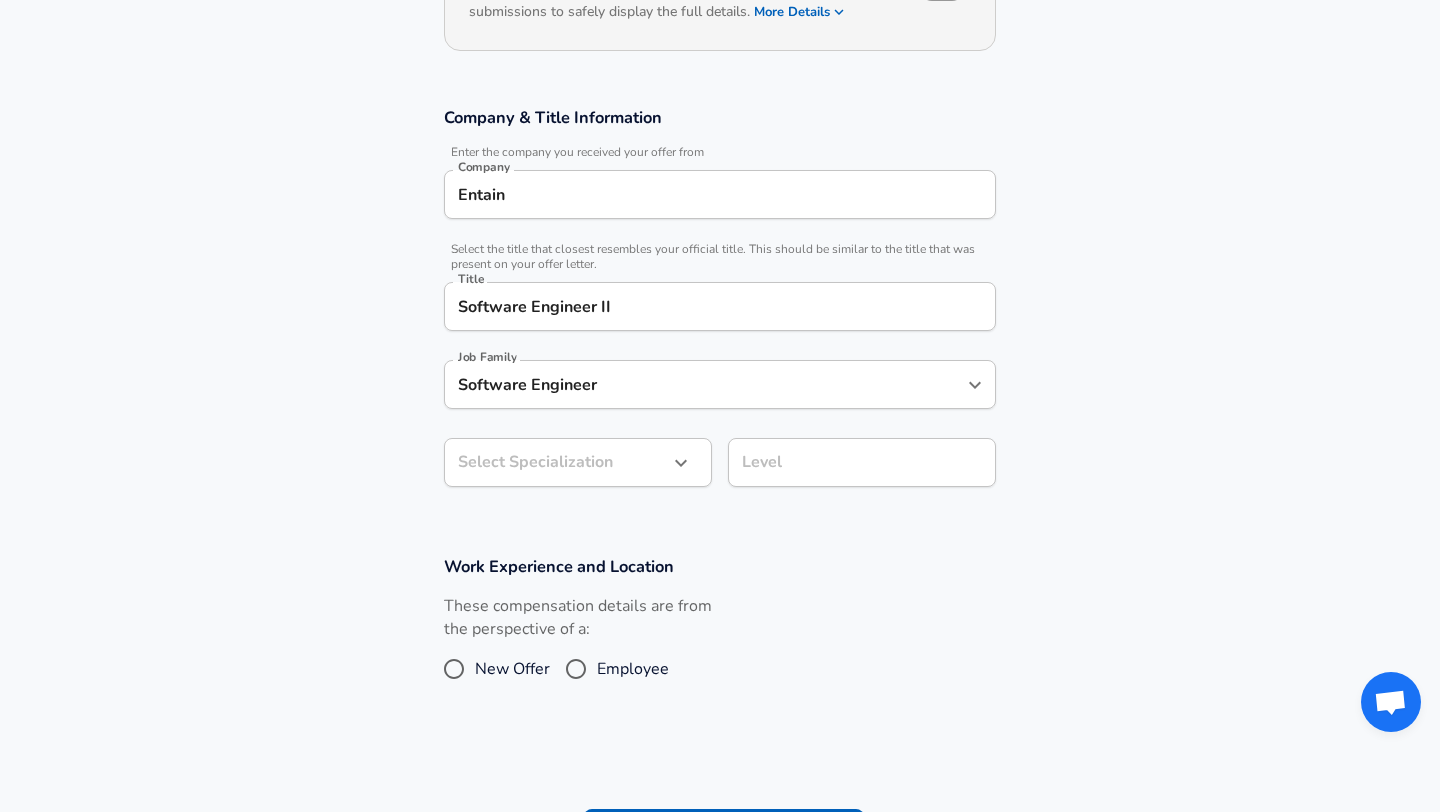 click on "Restart Add Your Salary Upload your offer letter   to verify your submission Enhance Privacy and Anonymity No Automatically hides specific fields until there are enough submissions to safely display the full details.   More Details Based on your submission and the data points that we have already collected, we will automatically hide and anonymize specific fields if there aren't enough data points to remain sufficiently anonymous. Company & Title Information   Enter the company you received your offer from Company Entain Company   Select the title that closest resembles your official title. This should be similar to the title that was present on your offer letter. Title [TITLE] Title Job Family [JOB FAMILY] Select Specialization ​ Select Specialization Level [LEVEL] Level Work Experience and Location These compensation details are from the perspective of a: New Offer Employee Submit Salary By continuing, you are agreeing to Levels.fyi's   Terms of Use   and   Privacy Policy . © 2017 -" at bounding box center [720, 133] 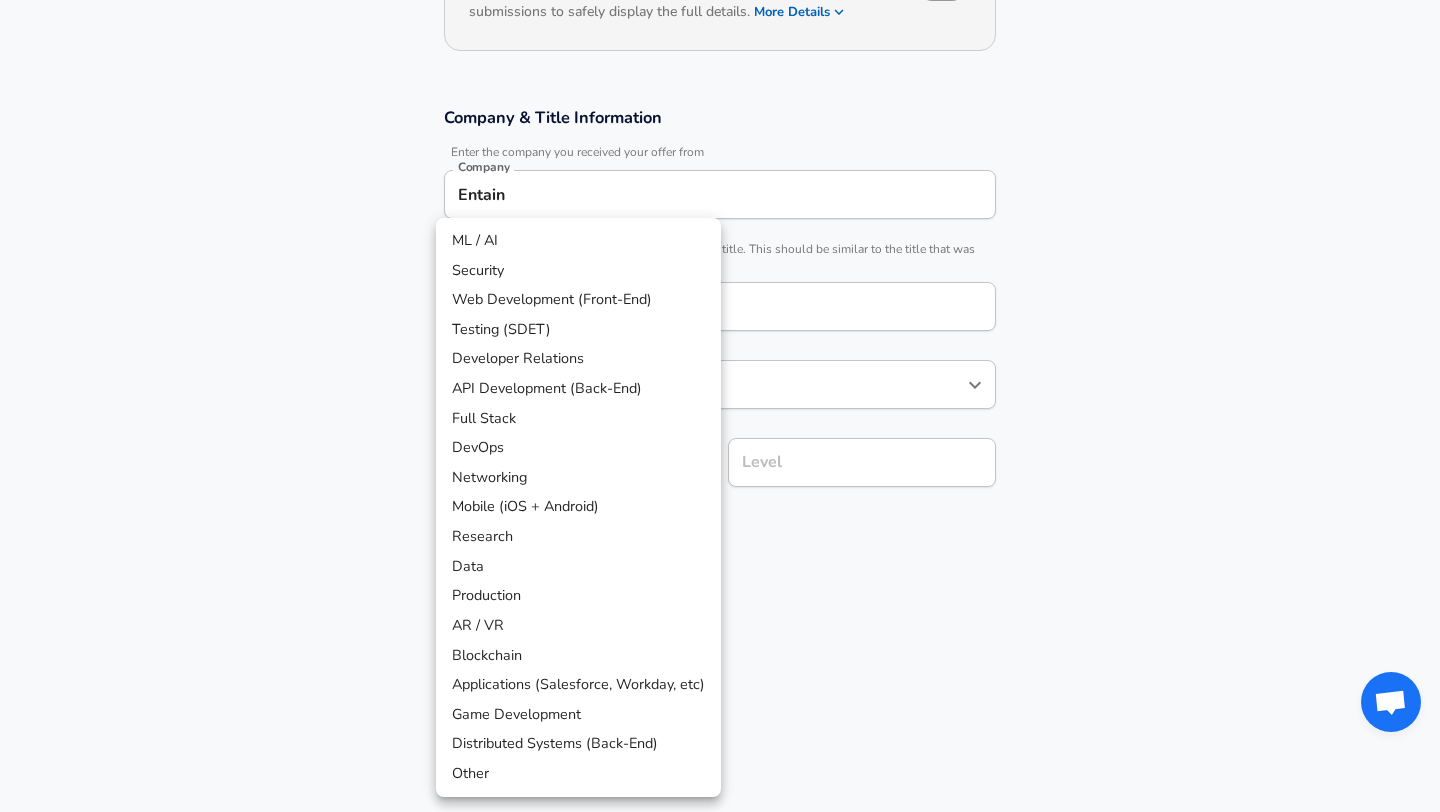 scroll, scrollTop: 333, scrollLeft: 0, axis: vertical 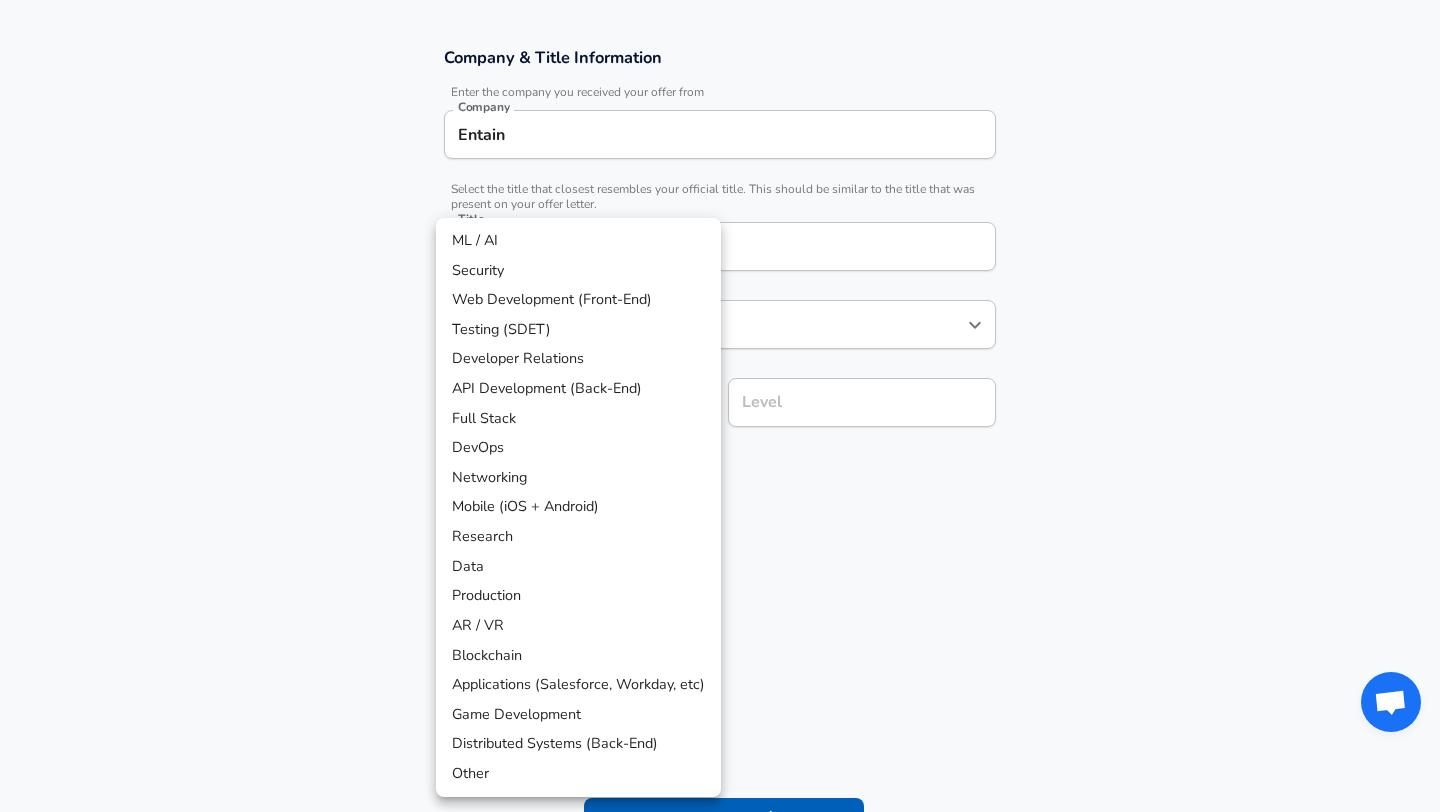 type 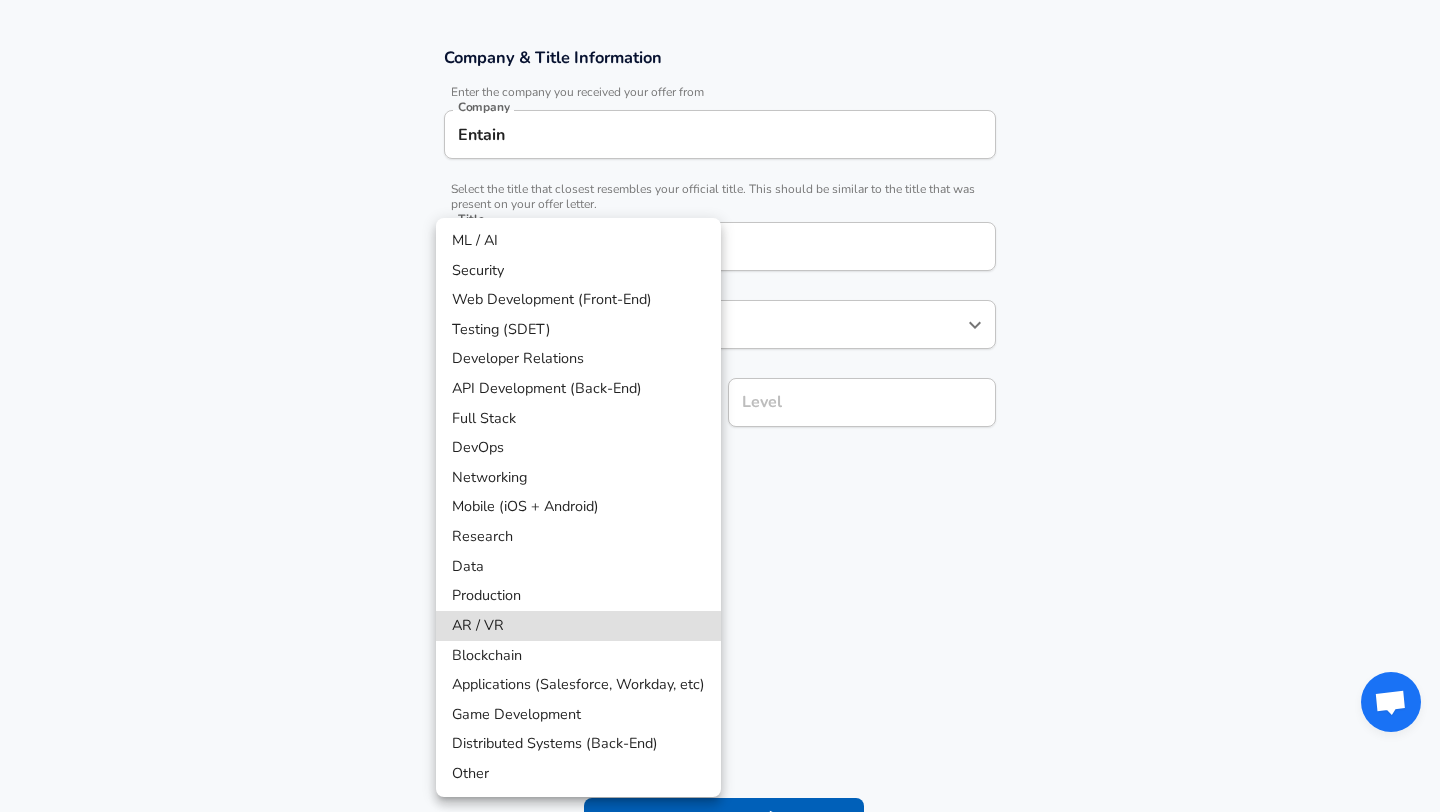 type 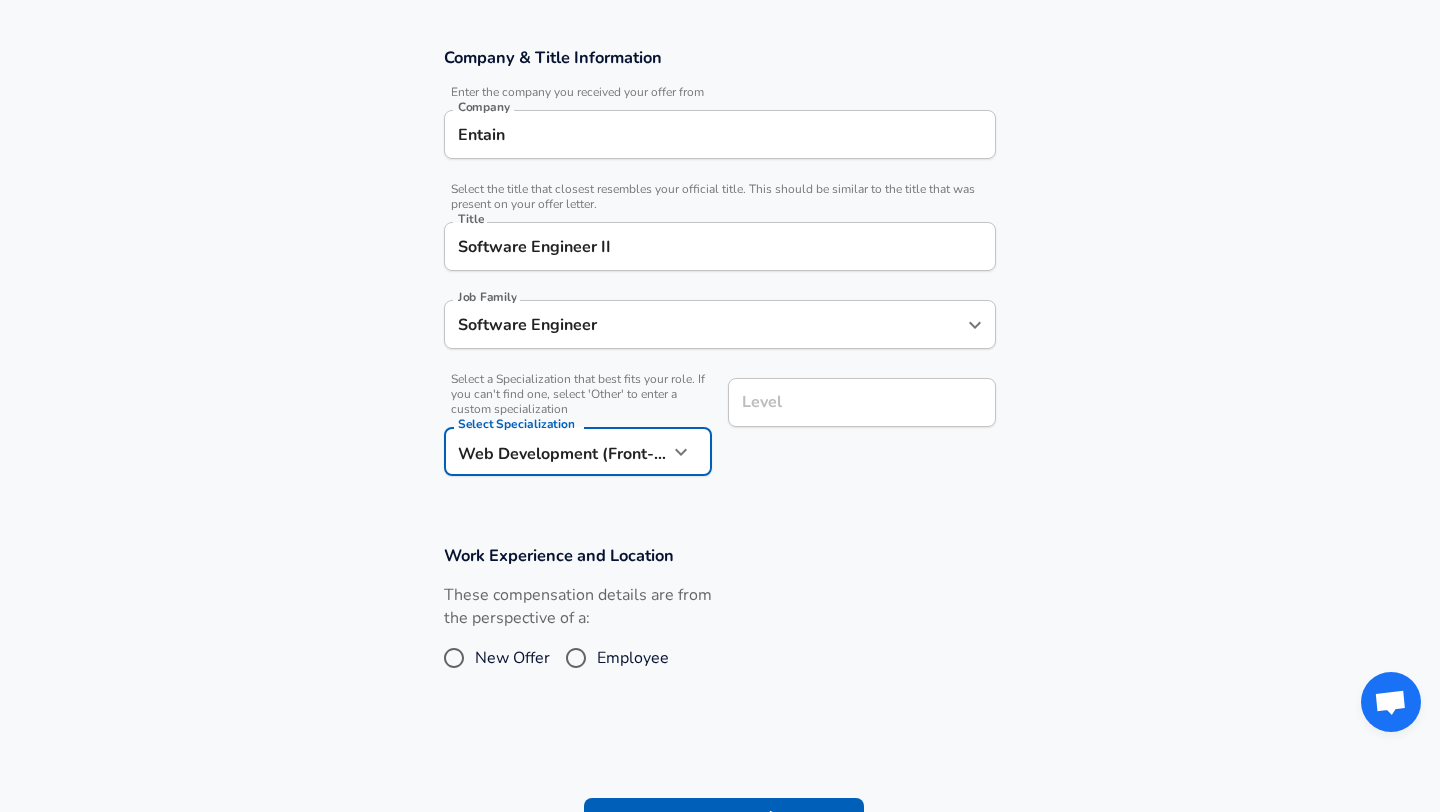 click on "Level Level" at bounding box center [854, 425] 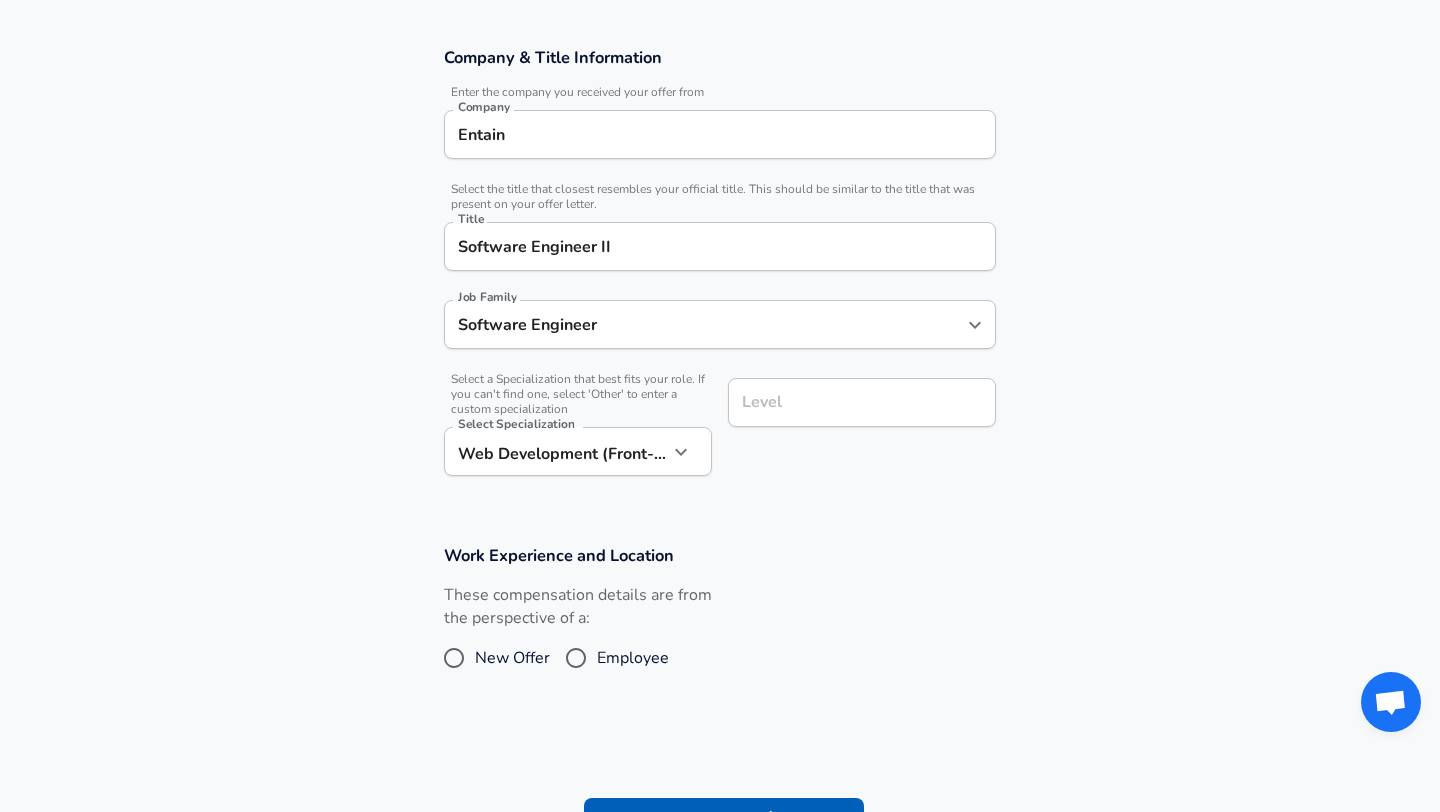 click on "Level Level" at bounding box center [862, 405] 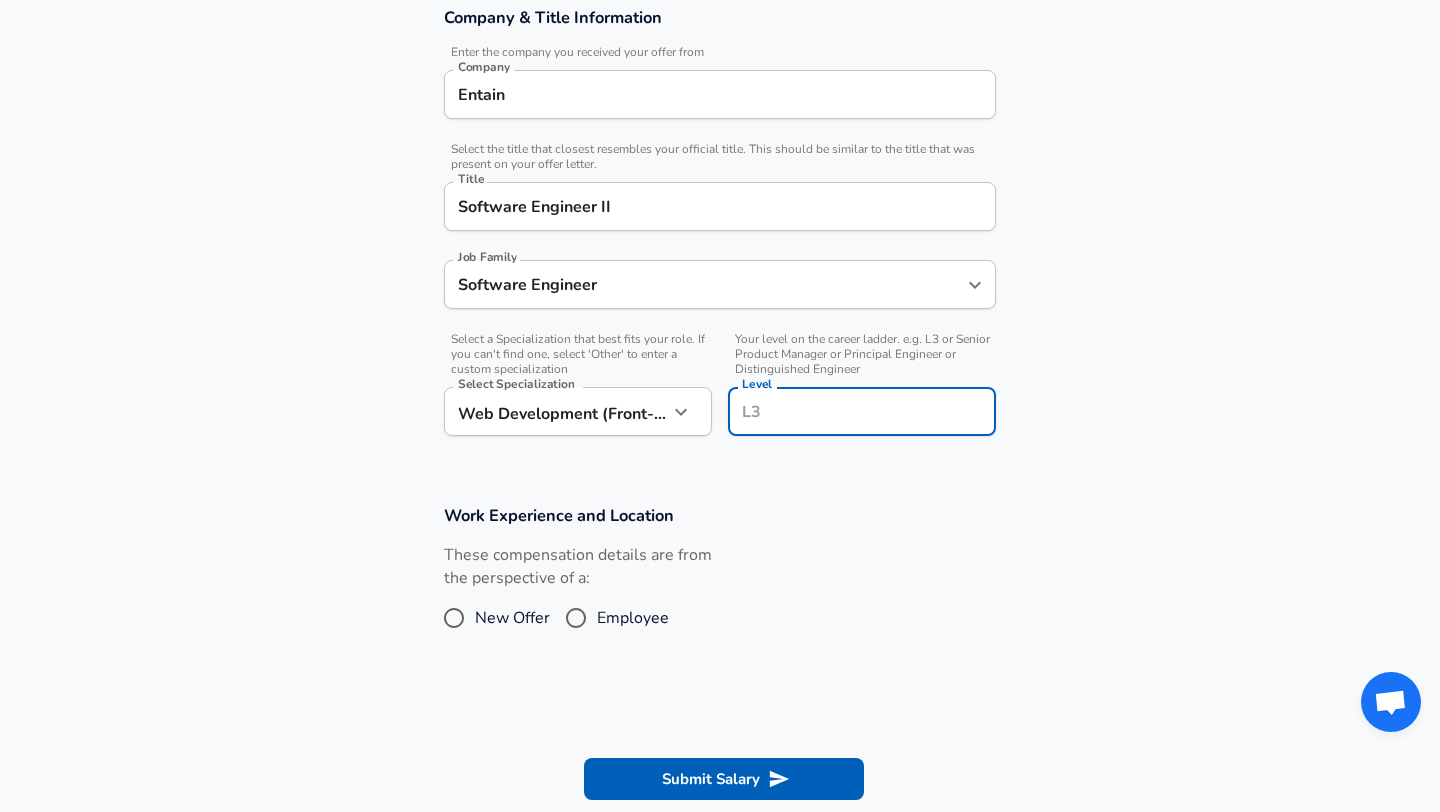 click on "Company & Title Information   Enter the company you received your offer from Company Entain Company   Select the title that closest resembles your official title. This should be similar to the title that was present on your offer letter. Title [TITLE] Title Job Family [JOB FAMILY] Job Family   Select a Specialization that best fits your role. If you can't find one, select 'Other' to enter a custom specialization Select Specialization [SPECIALIZATION] [SPECIALIZATION] Select Specialization   Your level on the career ladder. e.g. L3 or Senior Product Manager or Principal Engineer or Distinguished Engineer Level [LEVEL] Level" at bounding box center (720, 232) 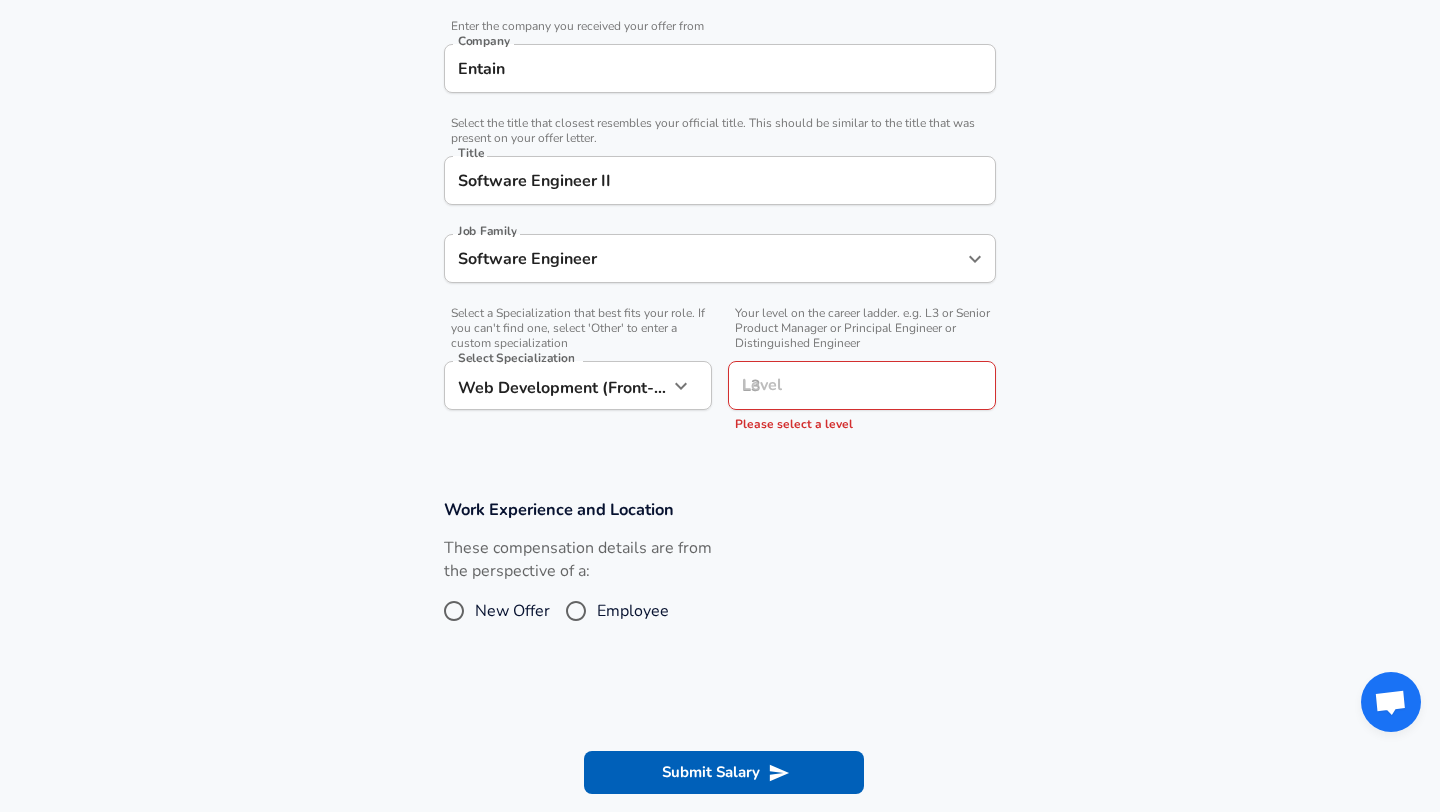 scroll, scrollTop: 407, scrollLeft: 0, axis: vertical 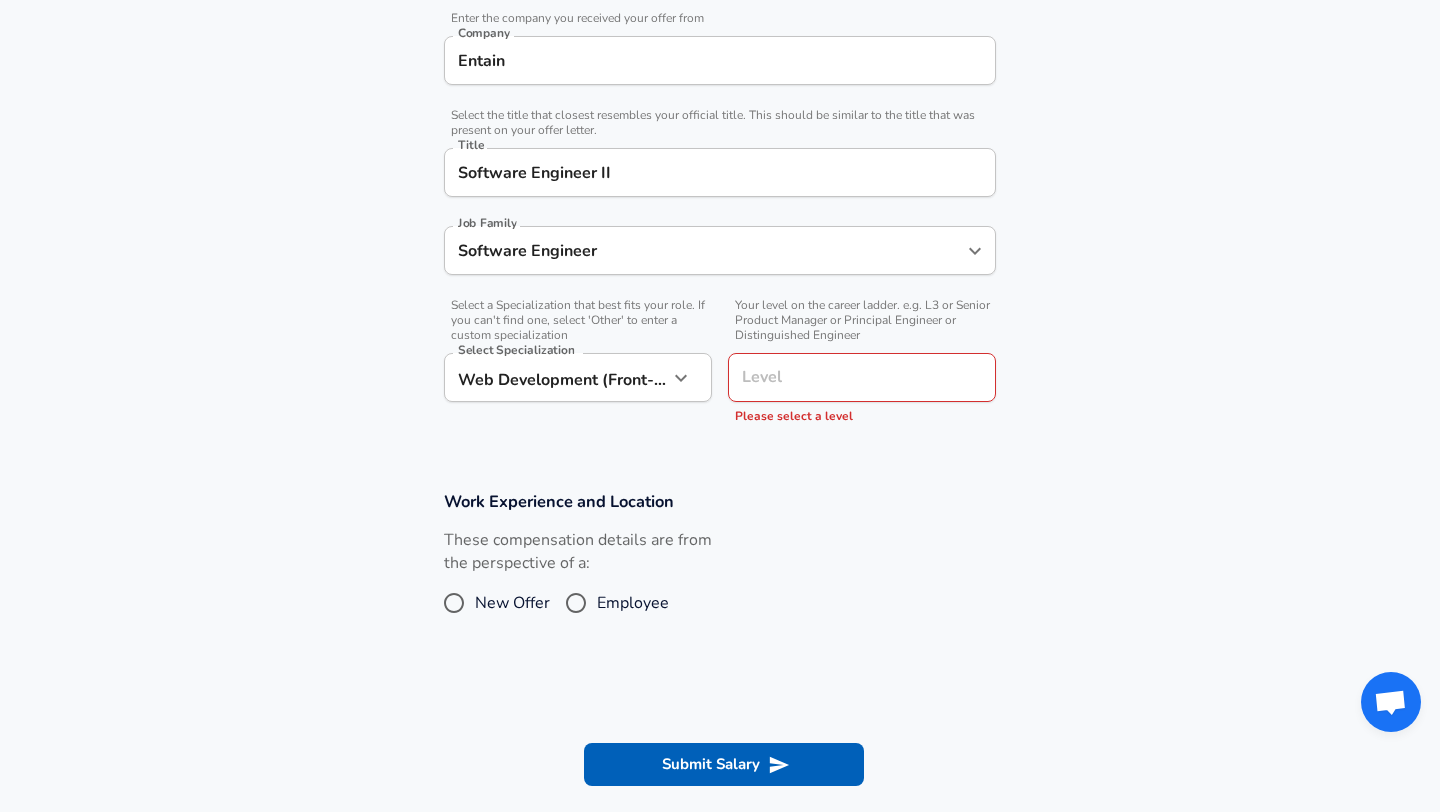 click on "Level Level Please select a level" at bounding box center (862, 390) 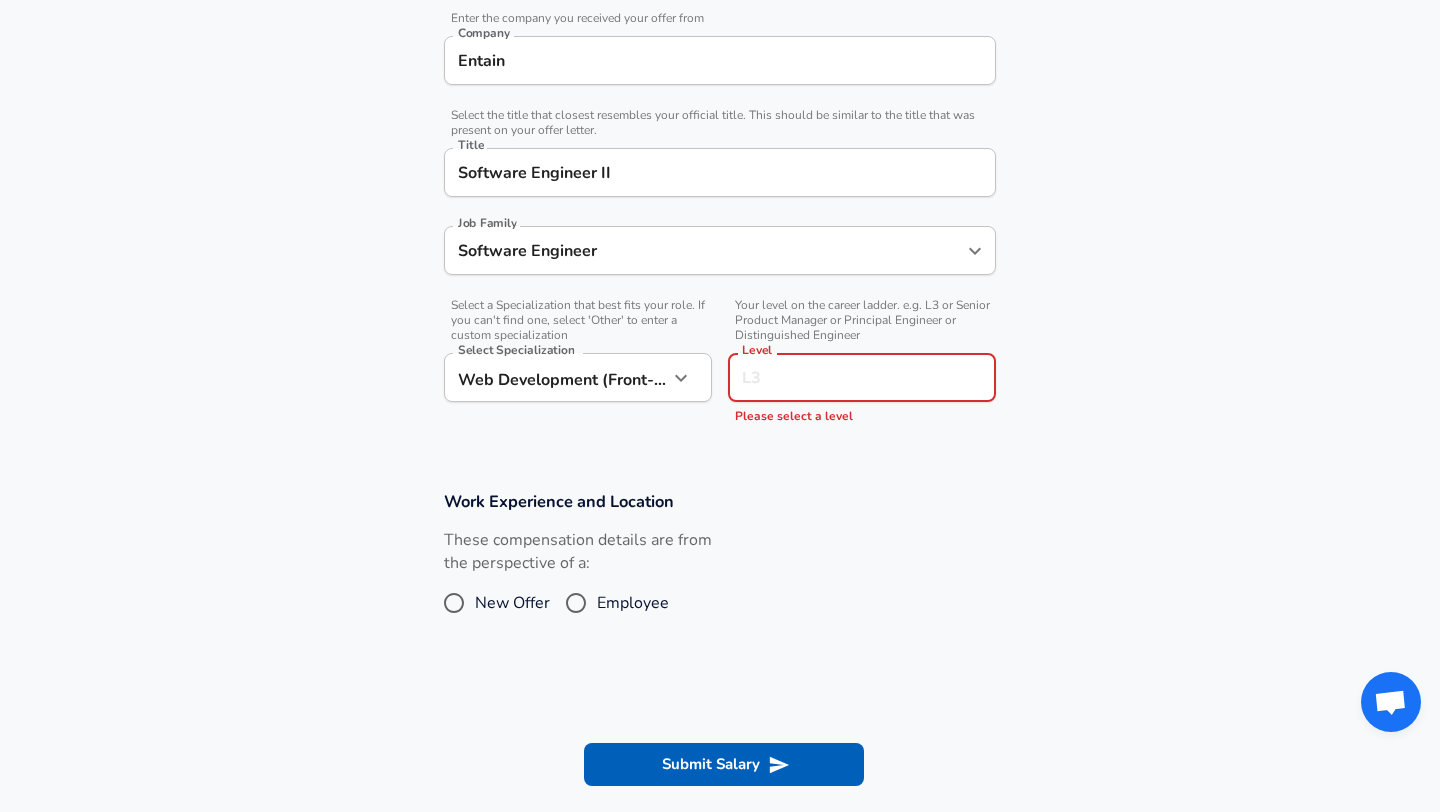 type on "L" 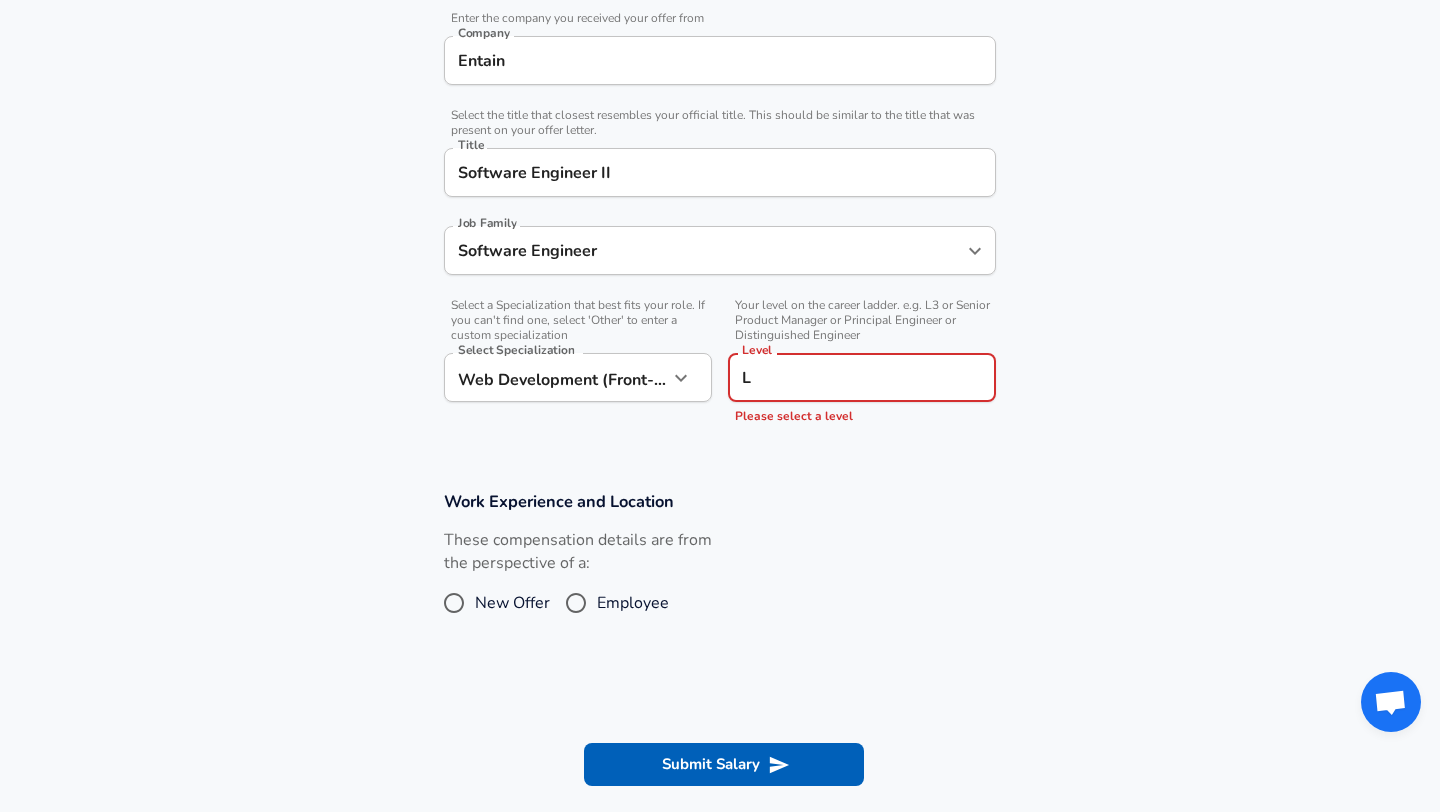 type 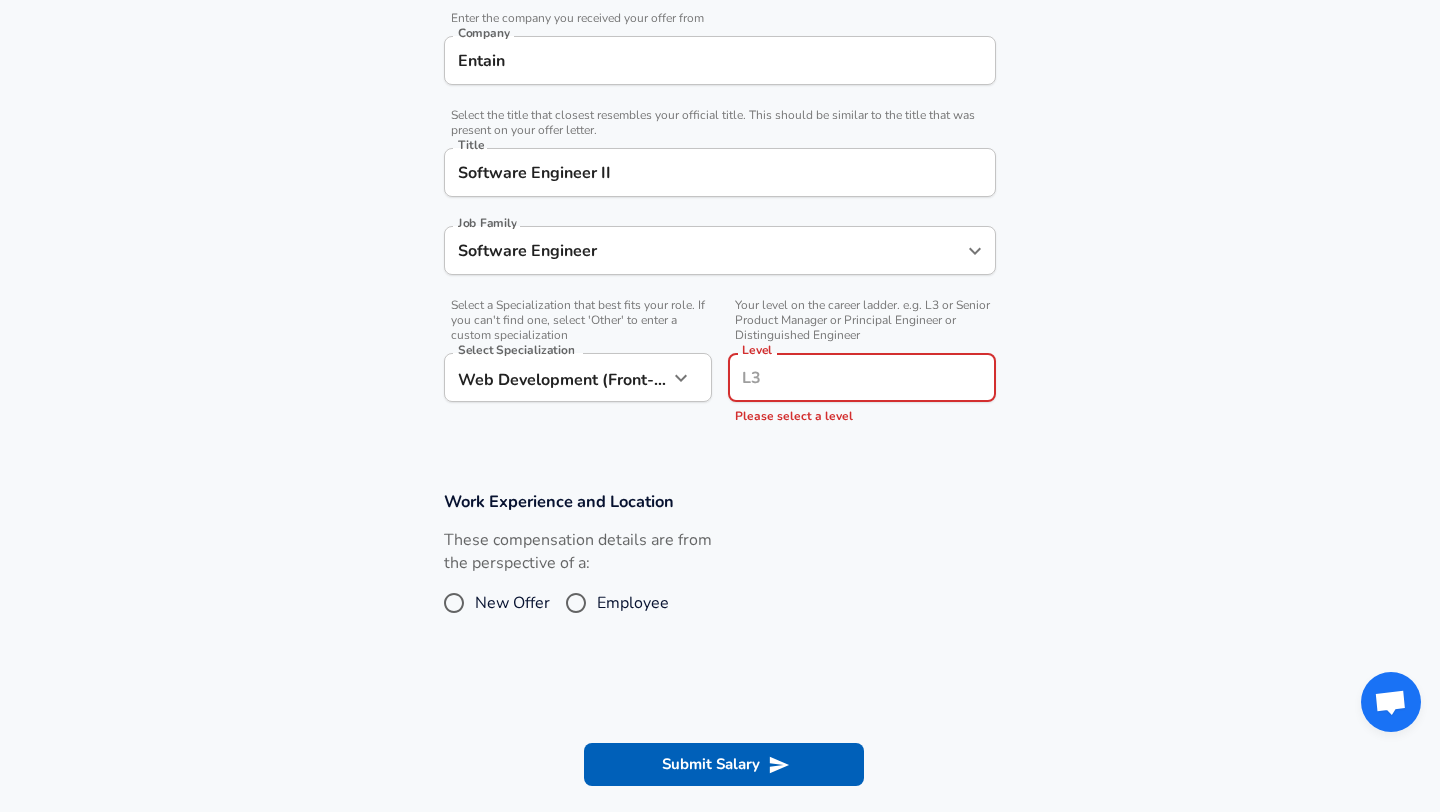 click on "Employee" at bounding box center (576, 603) 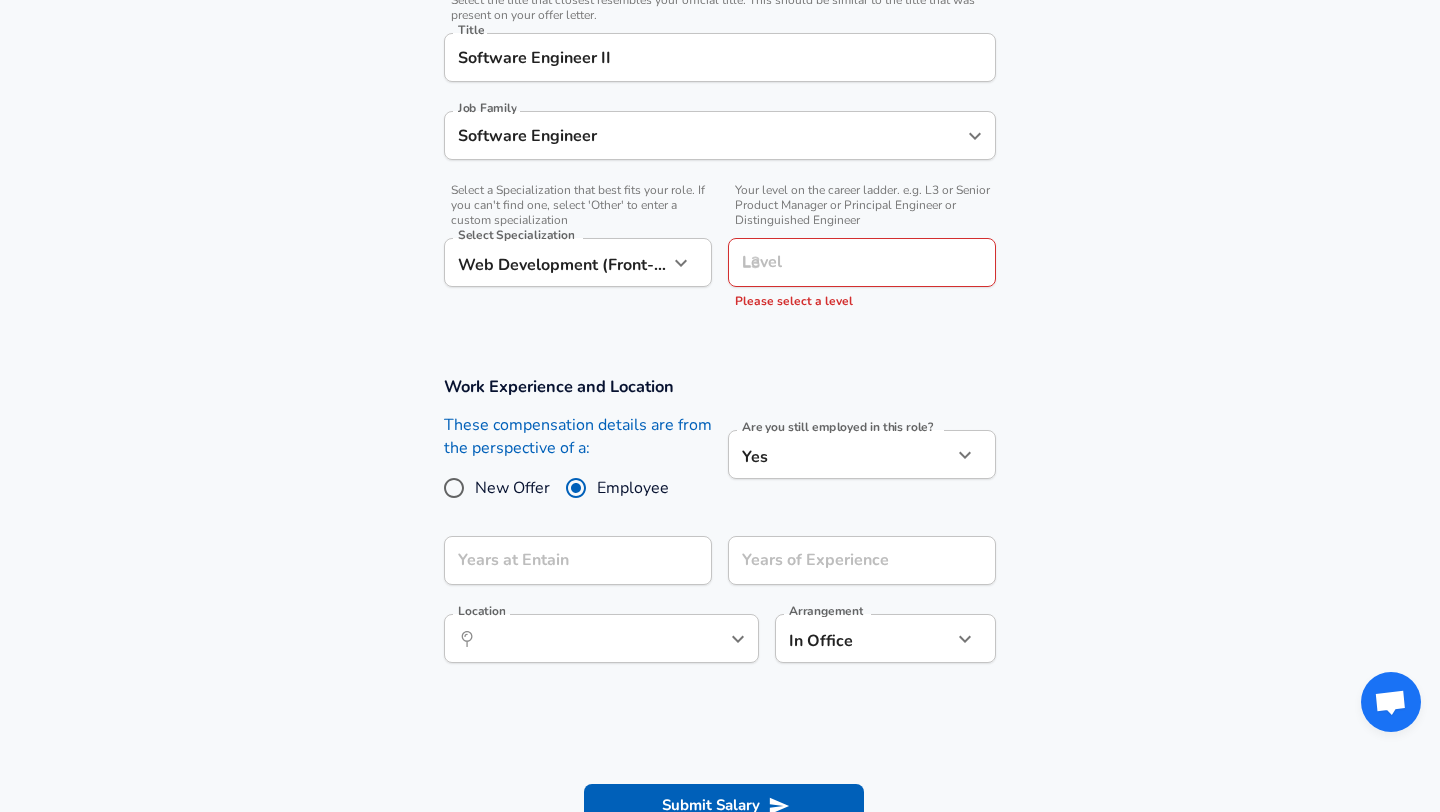 scroll, scrollTop: 526, scrollLeft: 0, axis: vertical 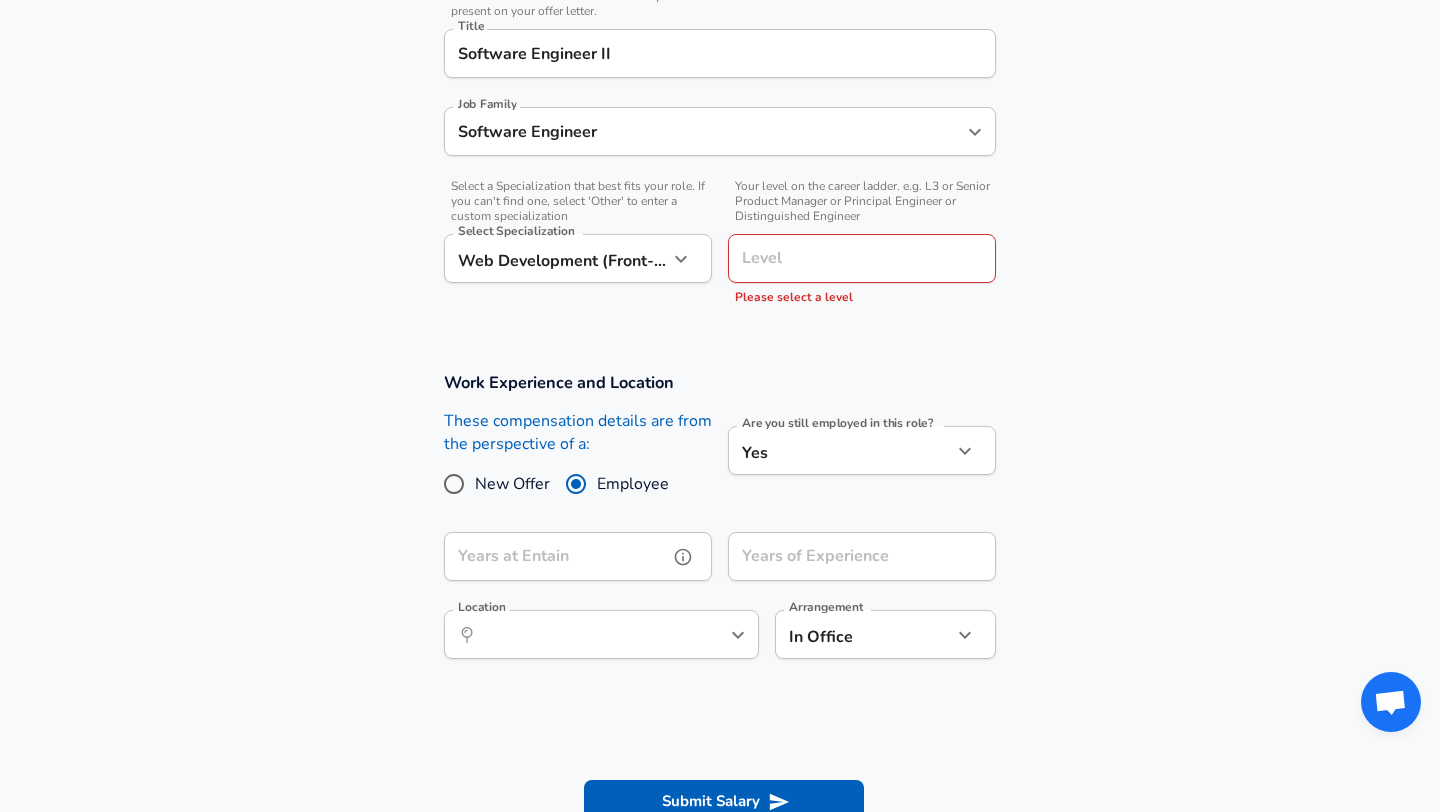 click on "Years at Entain" at bounding box center (556, 556) 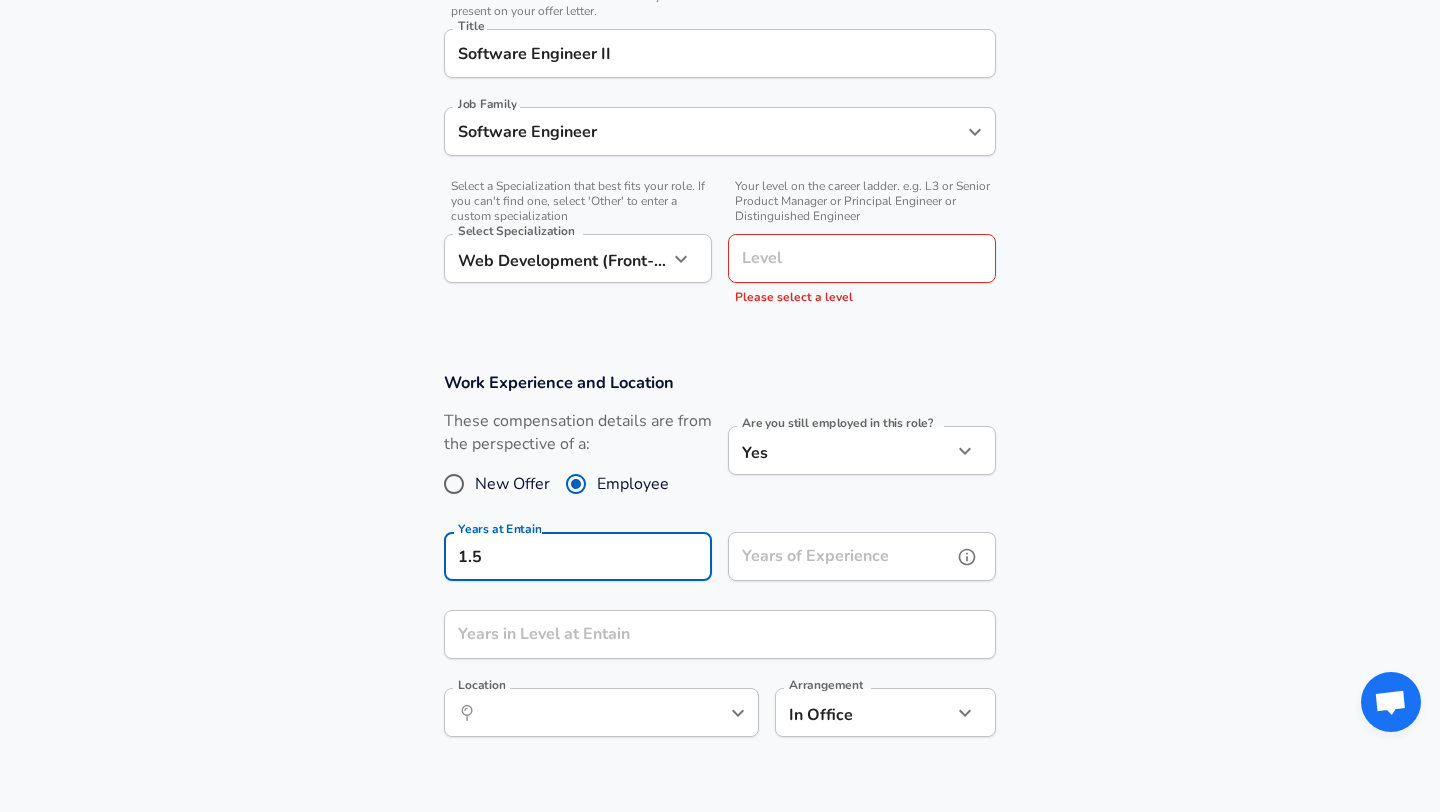 click on "Years of Experience" at bounding box center (840, 556) 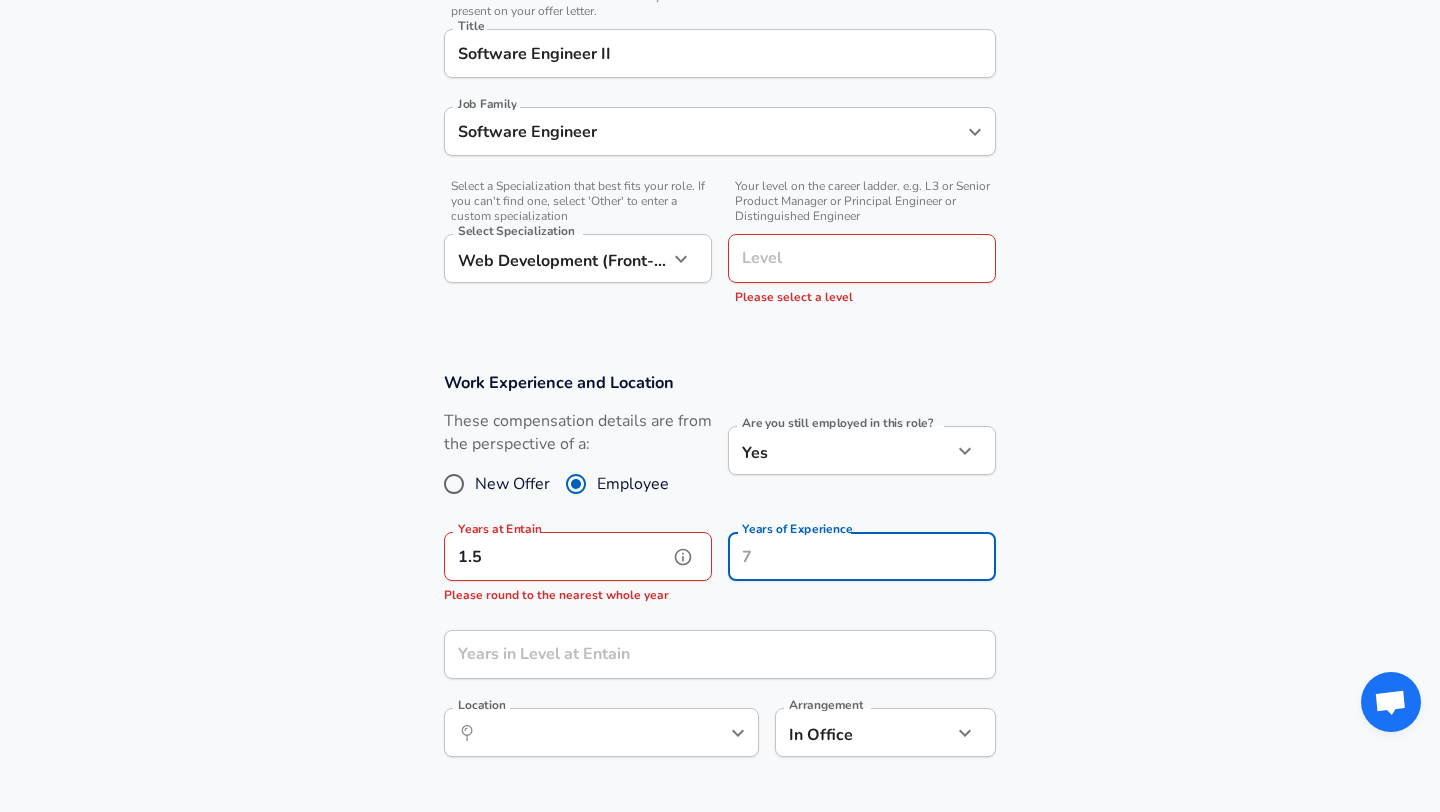click on "1.5" at bounding box center [556, 556] 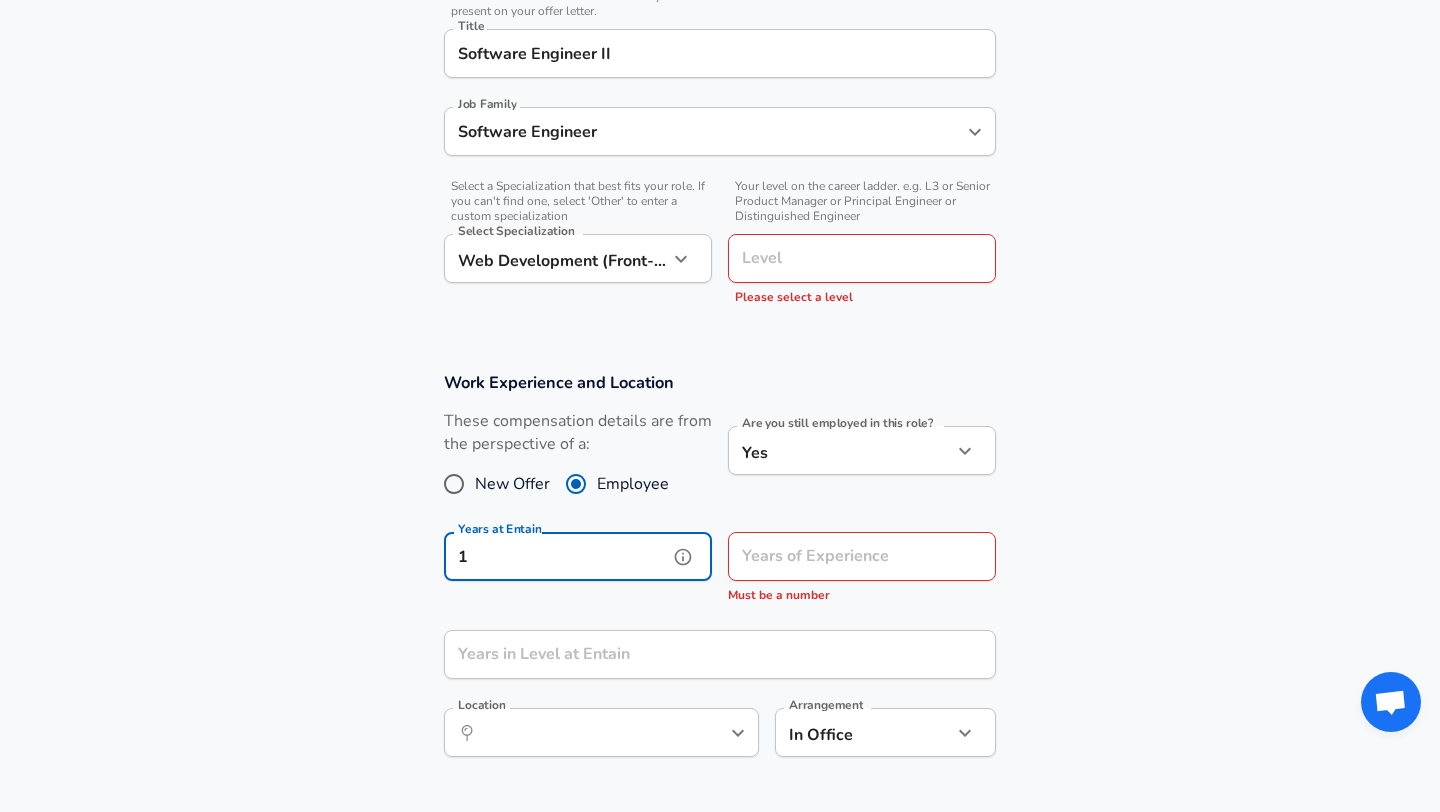type on "1" 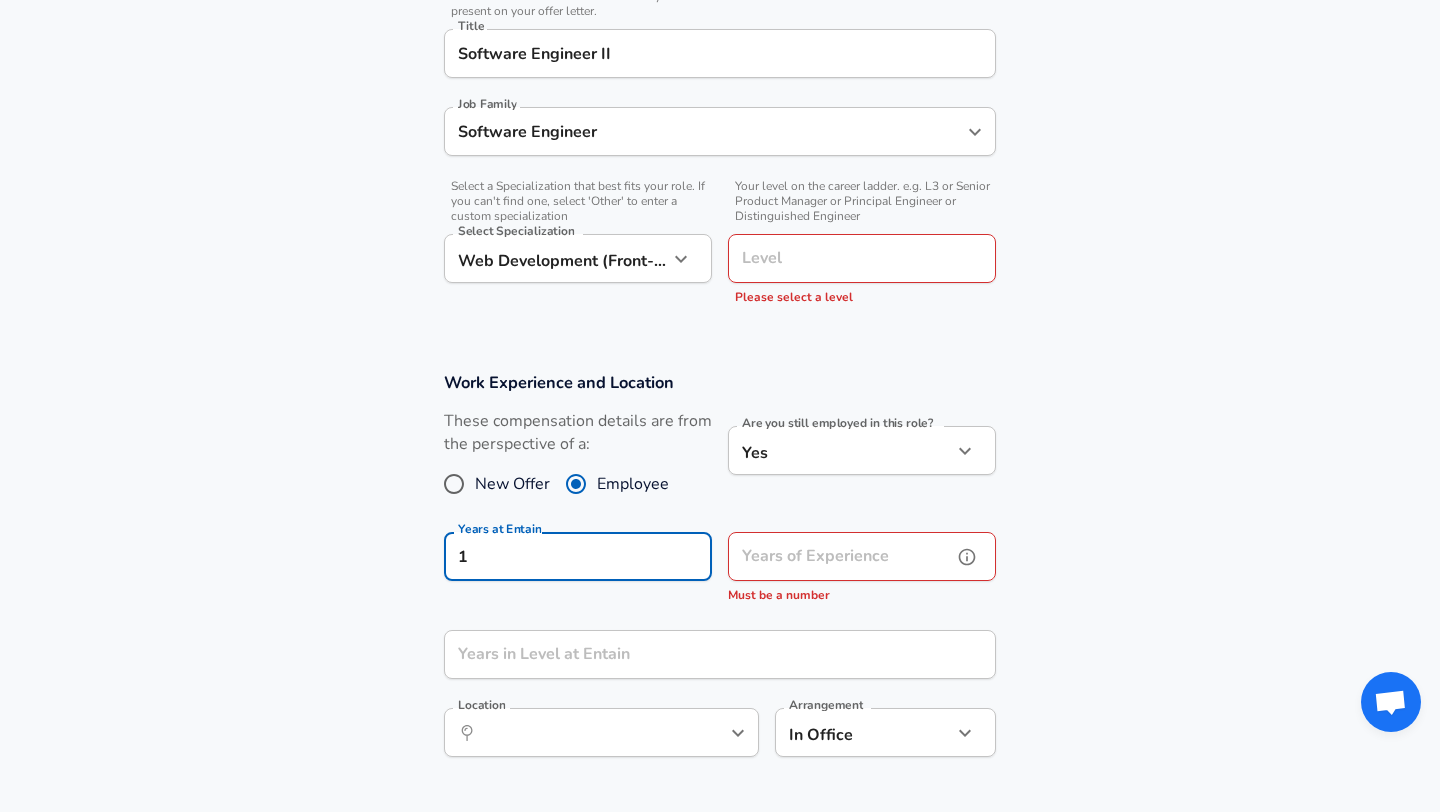click on "Years of Experience" at bounding box center [840, 556] 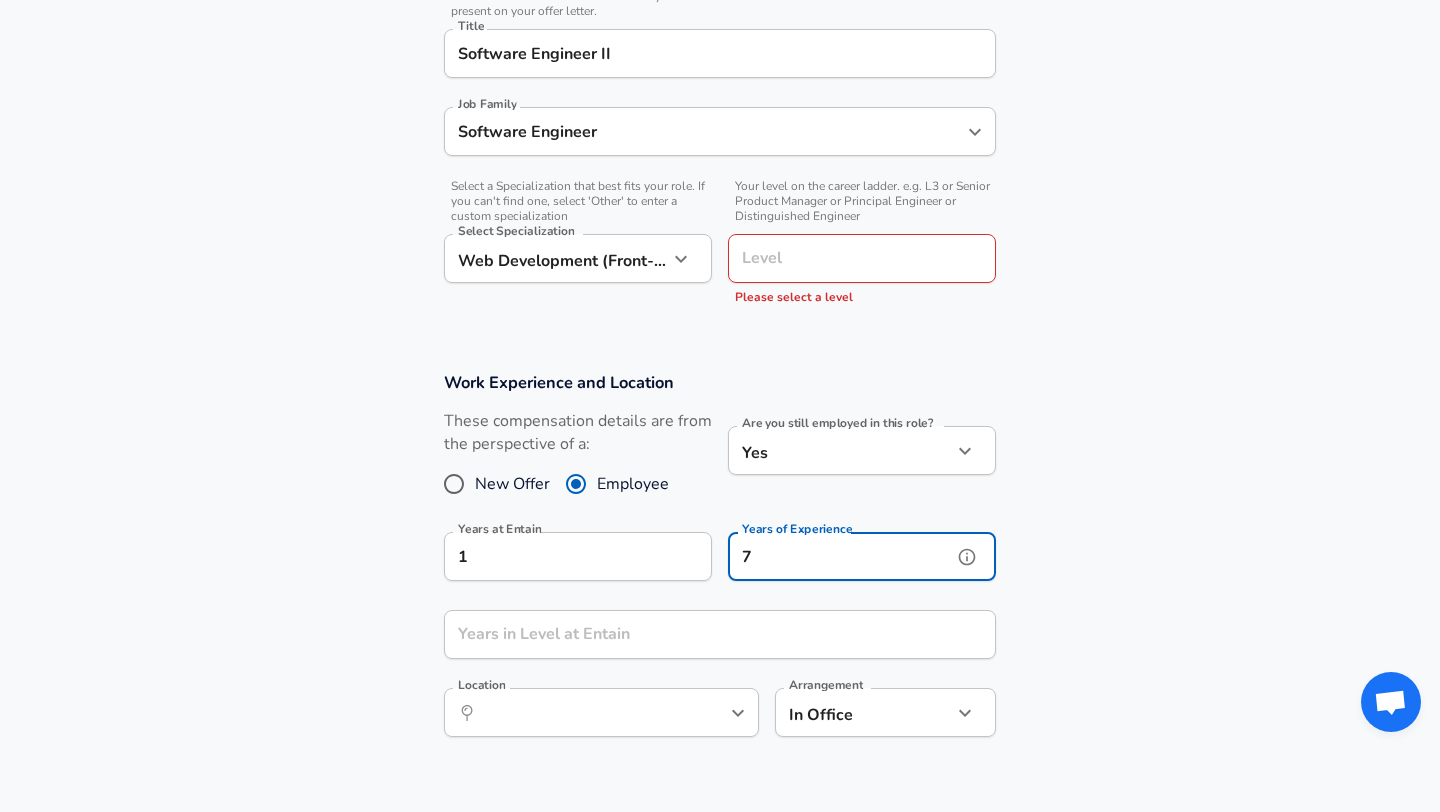 type on "7" 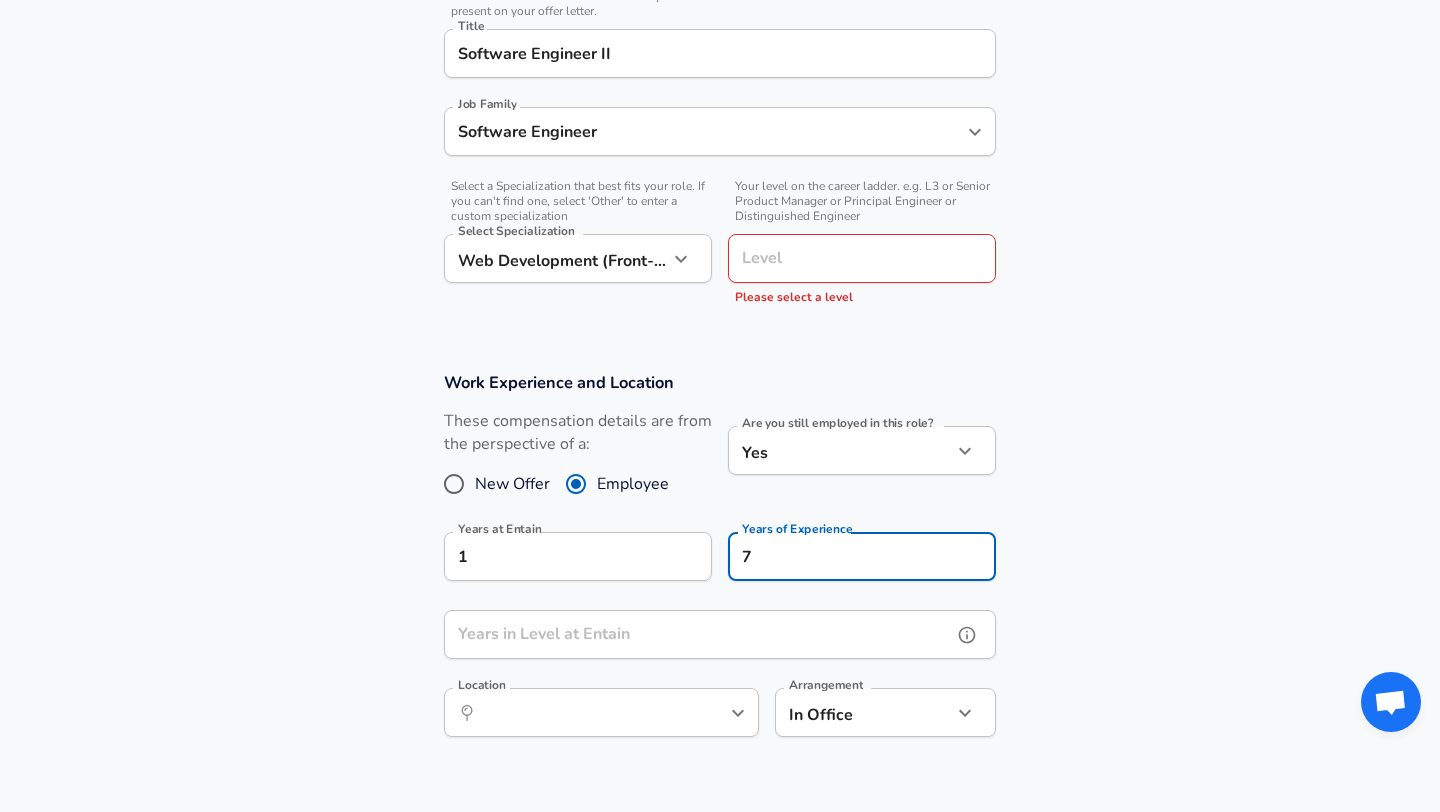 click on "Years in Level at Entain" at bounding box center (698, 634) 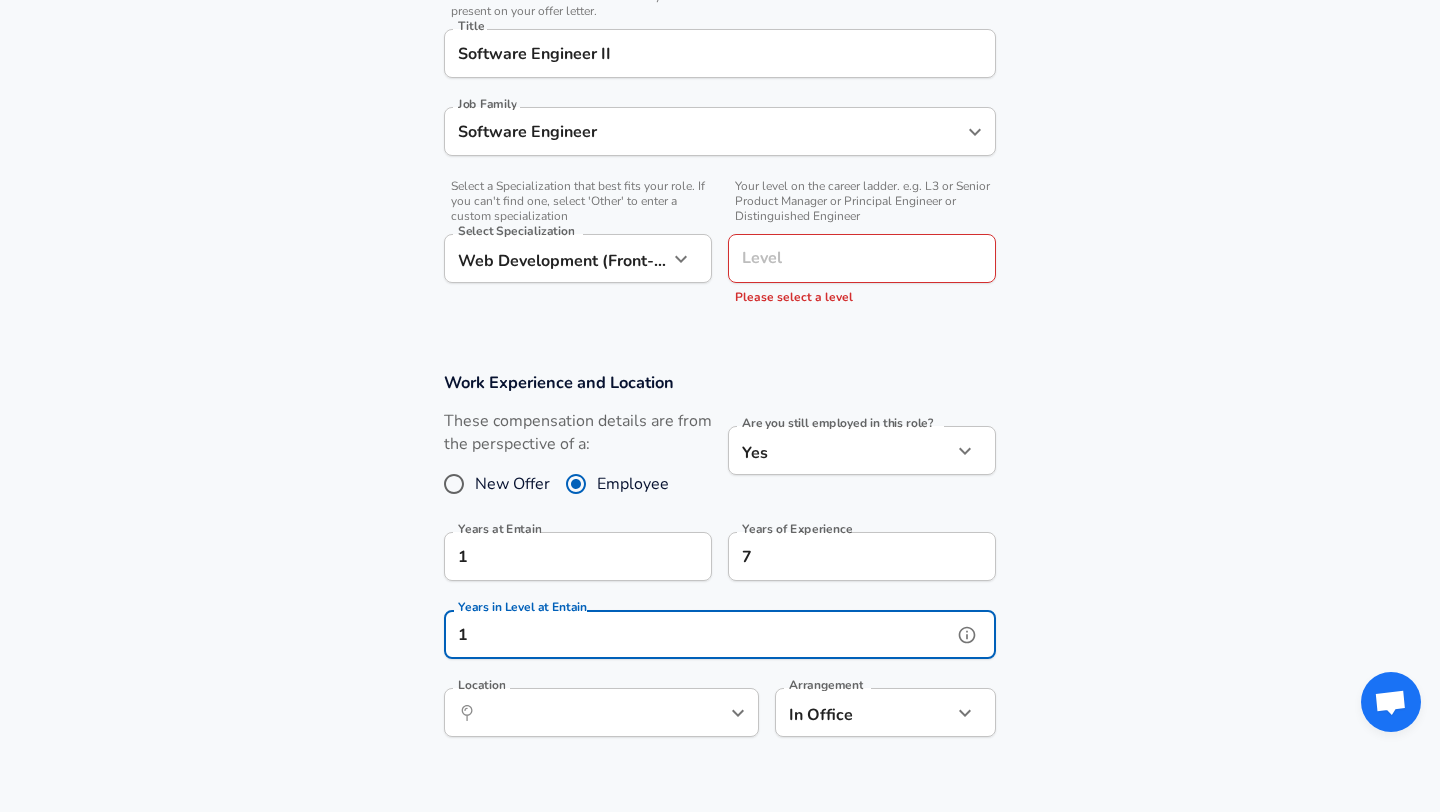 type on "1" 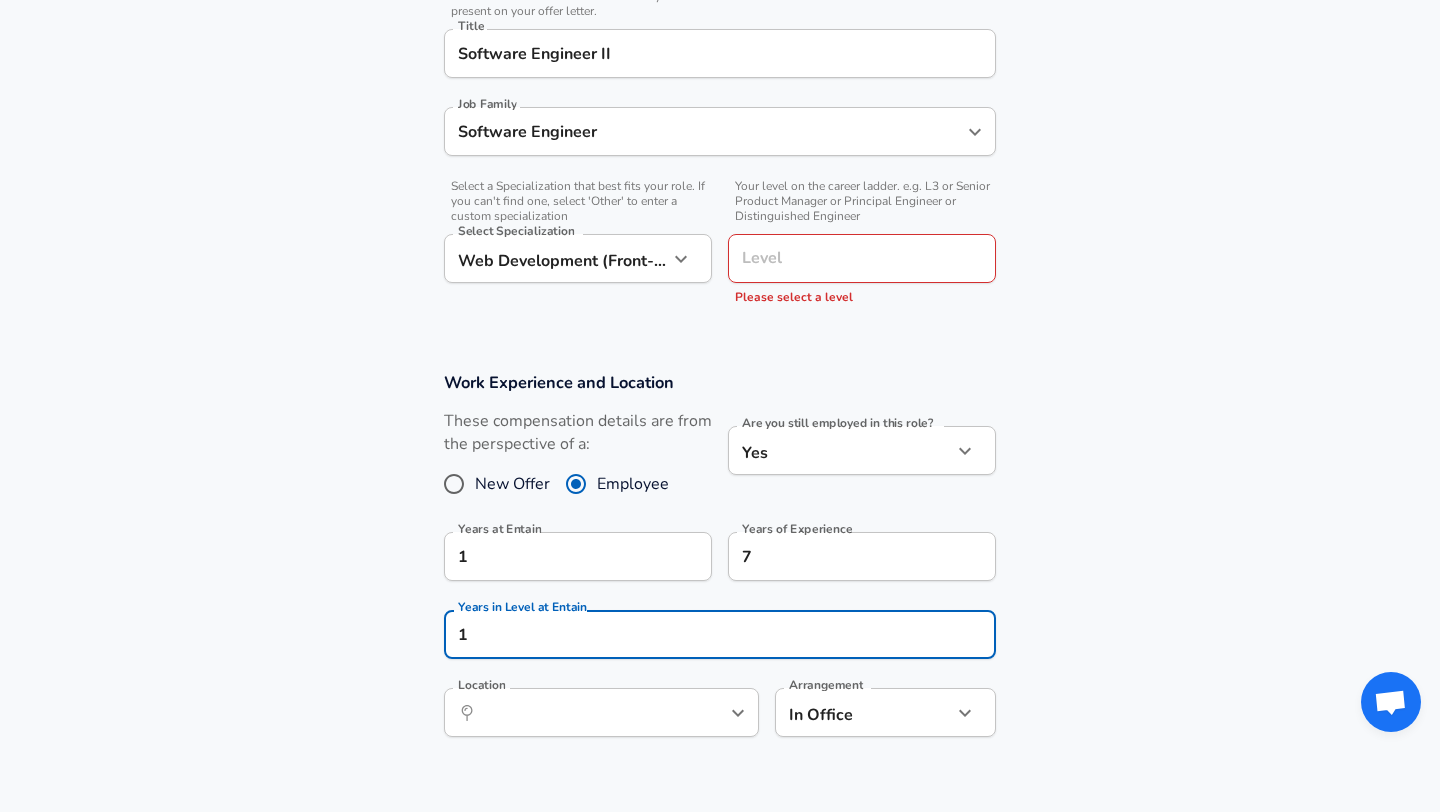 click on "Work Experience and Location These compensation details are from the perspective of a: New Offer Employee Are you still employed in this role? Yes yes Are you still employed in this role? Years at Entain [YEARS] Years at Entain Years of Experience [YEARS] Years of Experience Years in Level at Entain [YEARS] Years in Level at Entain Location ​ Location Arrangement In Office office Arrangement" at bounding box center (720, 565) 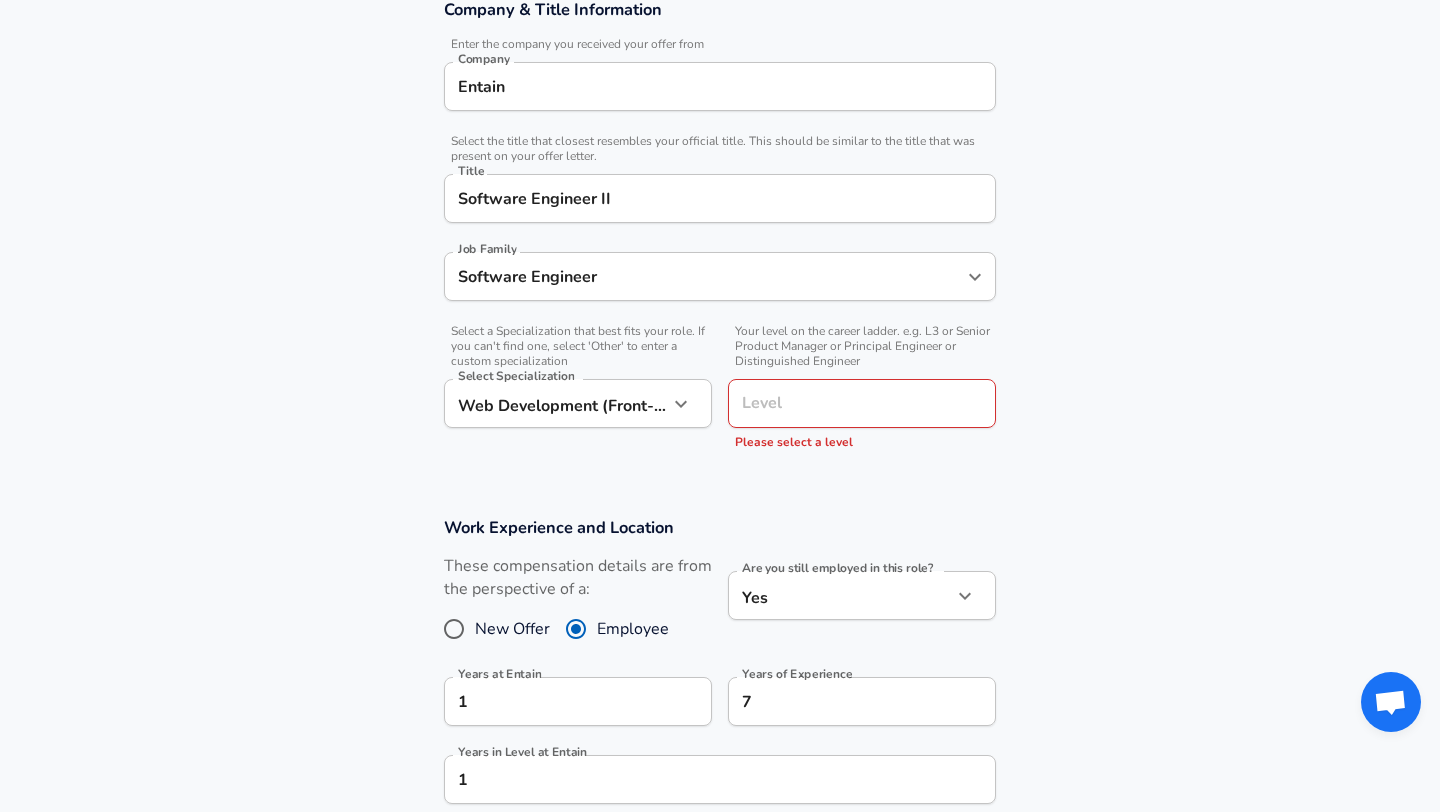 scroll, scrollTop: 379, scrollLeft: 0, axis: vertical 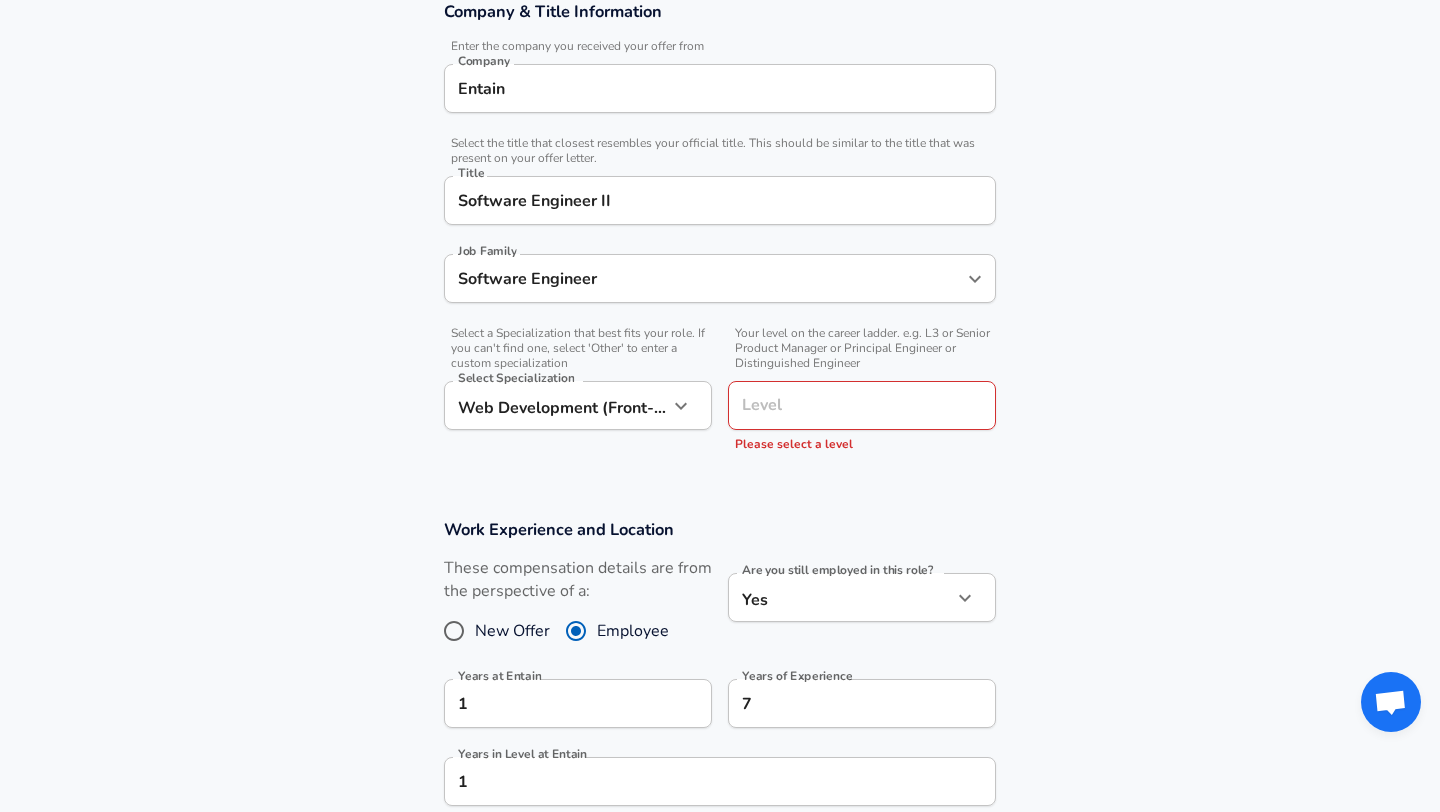 click on "Level" at bounding box center (862, 405) 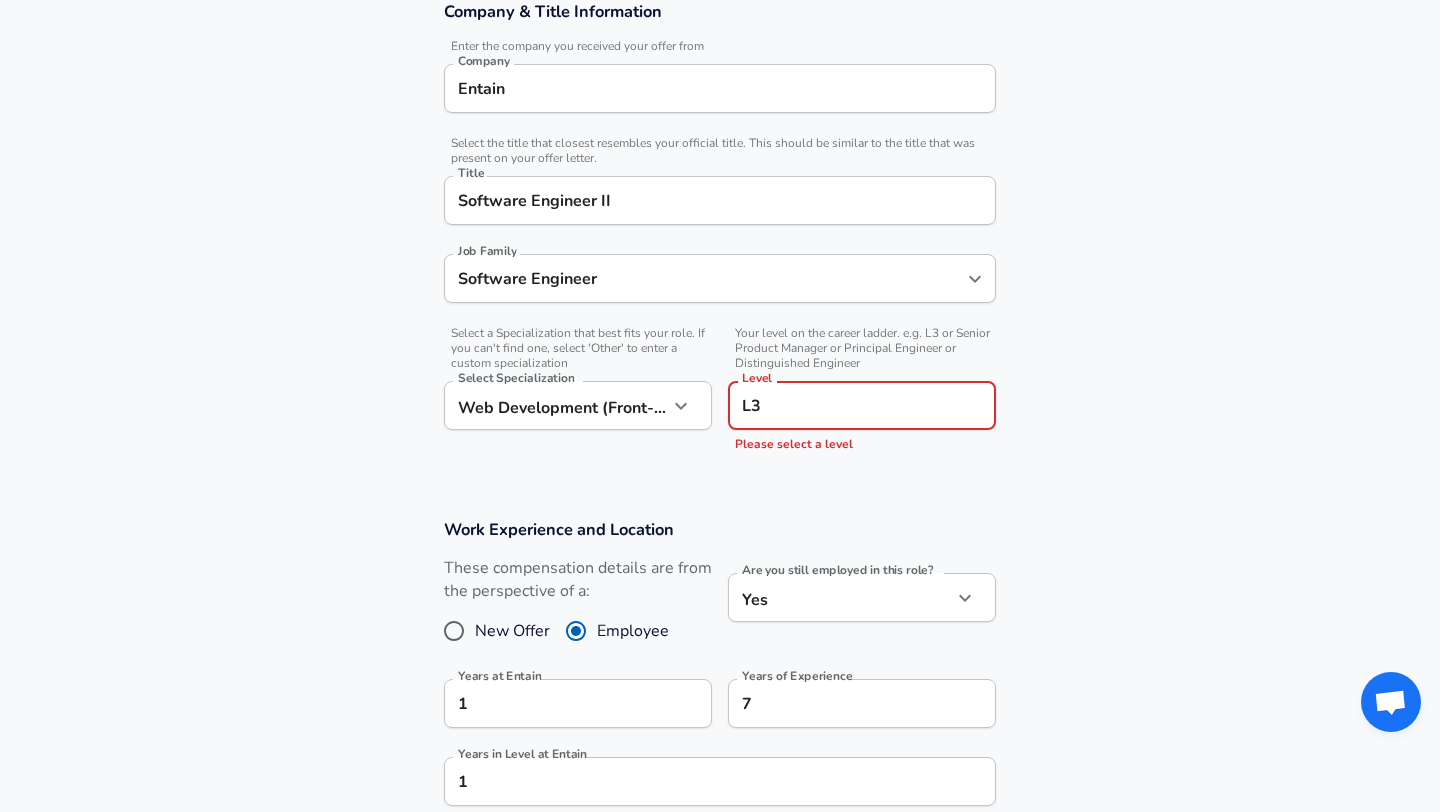 type on "L3" 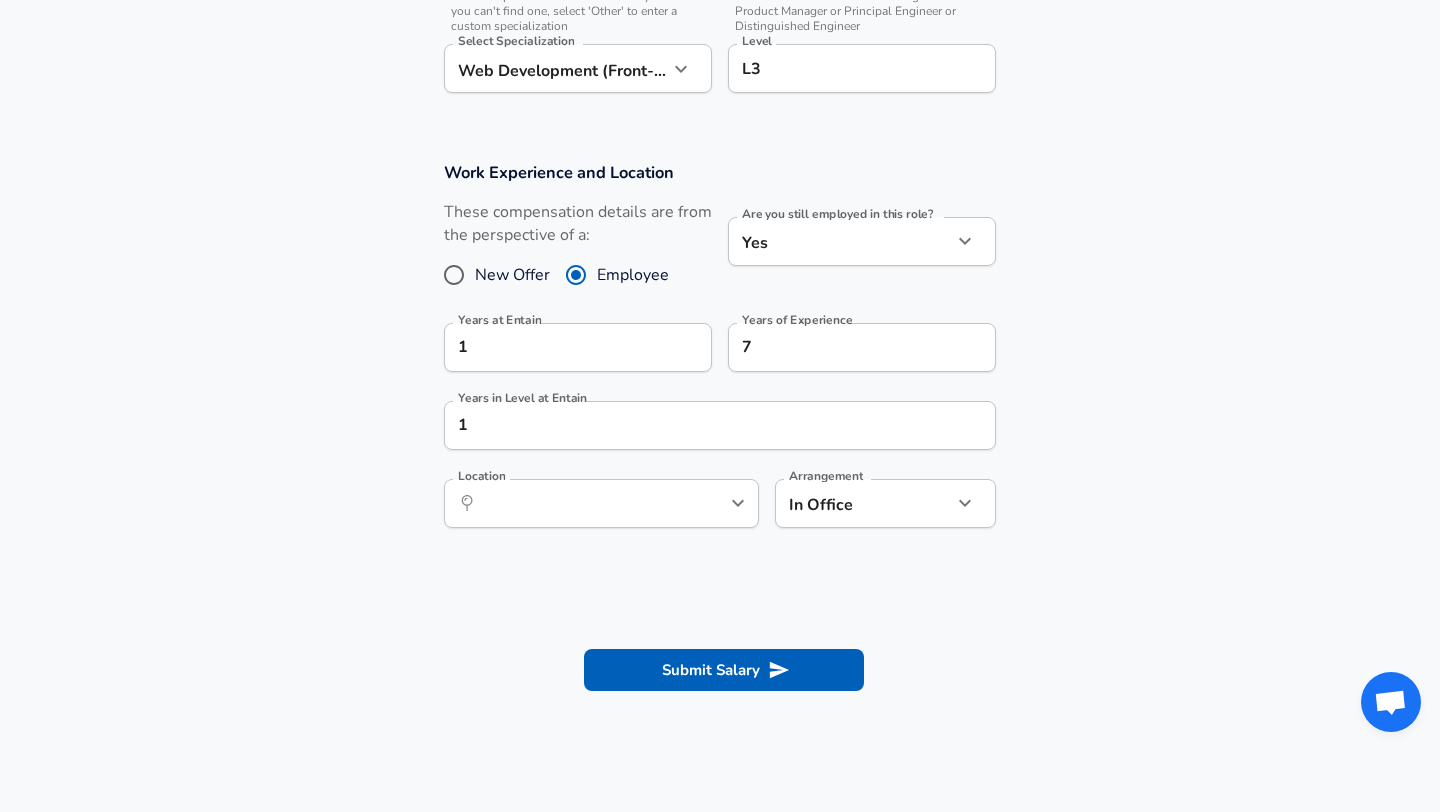 scroll, scrollTop: 717, scrollLeft: 0, axis: vertical 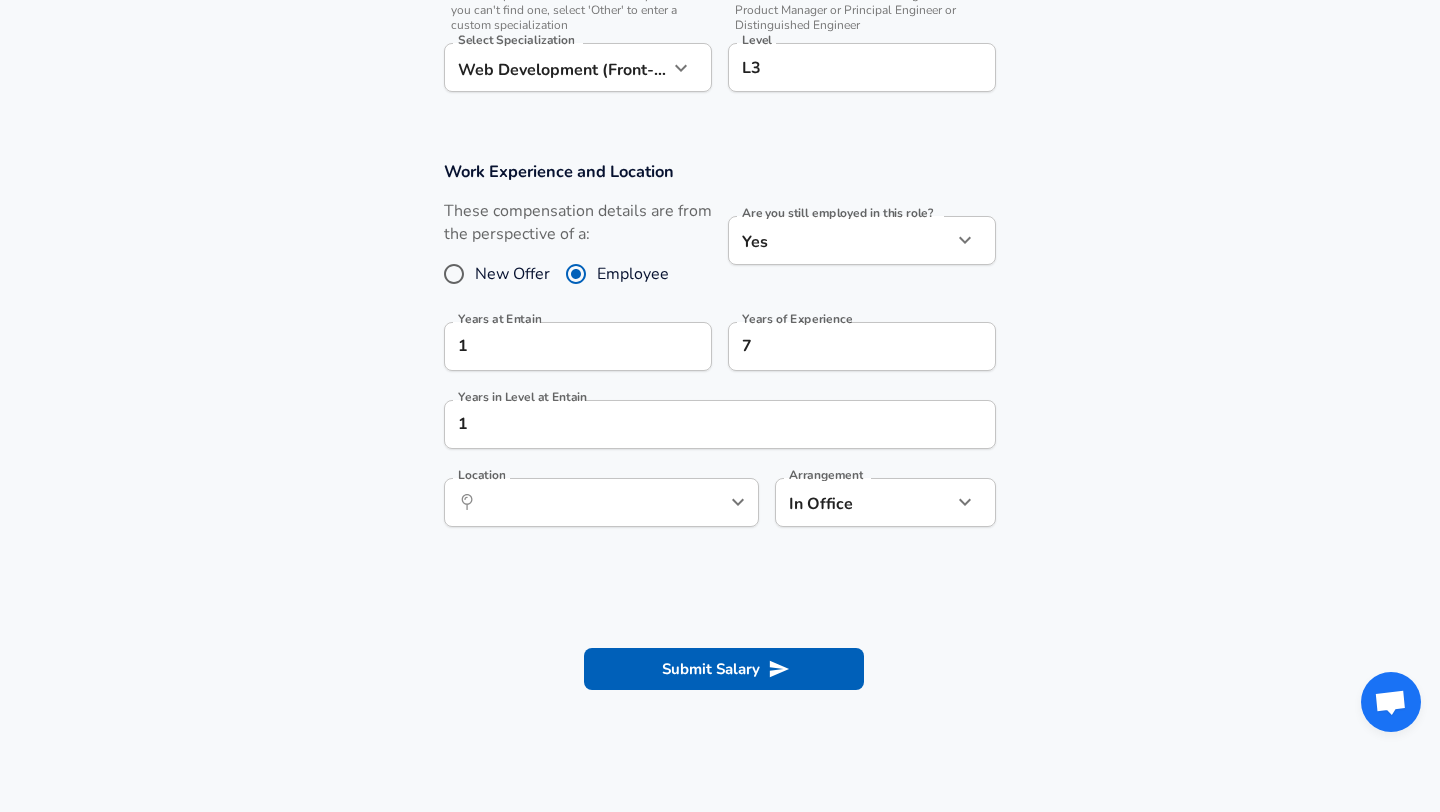 click on "Company & Title Information   Enter the company you received your offer from Company Entain Company   Select the title that closest resembles your official title. This should be similar to the title that was present on your offer letter. Title [TITLE] Title Job Family [JOB FAMILY] Job Family   Select a Specialization that best fits your role. If you can't find one, select 'Other' to enter a custom specialization Select Specialization [SPECIALIZATION] [SPECIALIZATION] Select Specialization   Level [LEVEL] Level Work Experience and Location New Offer" at bounding box center (720, -311) 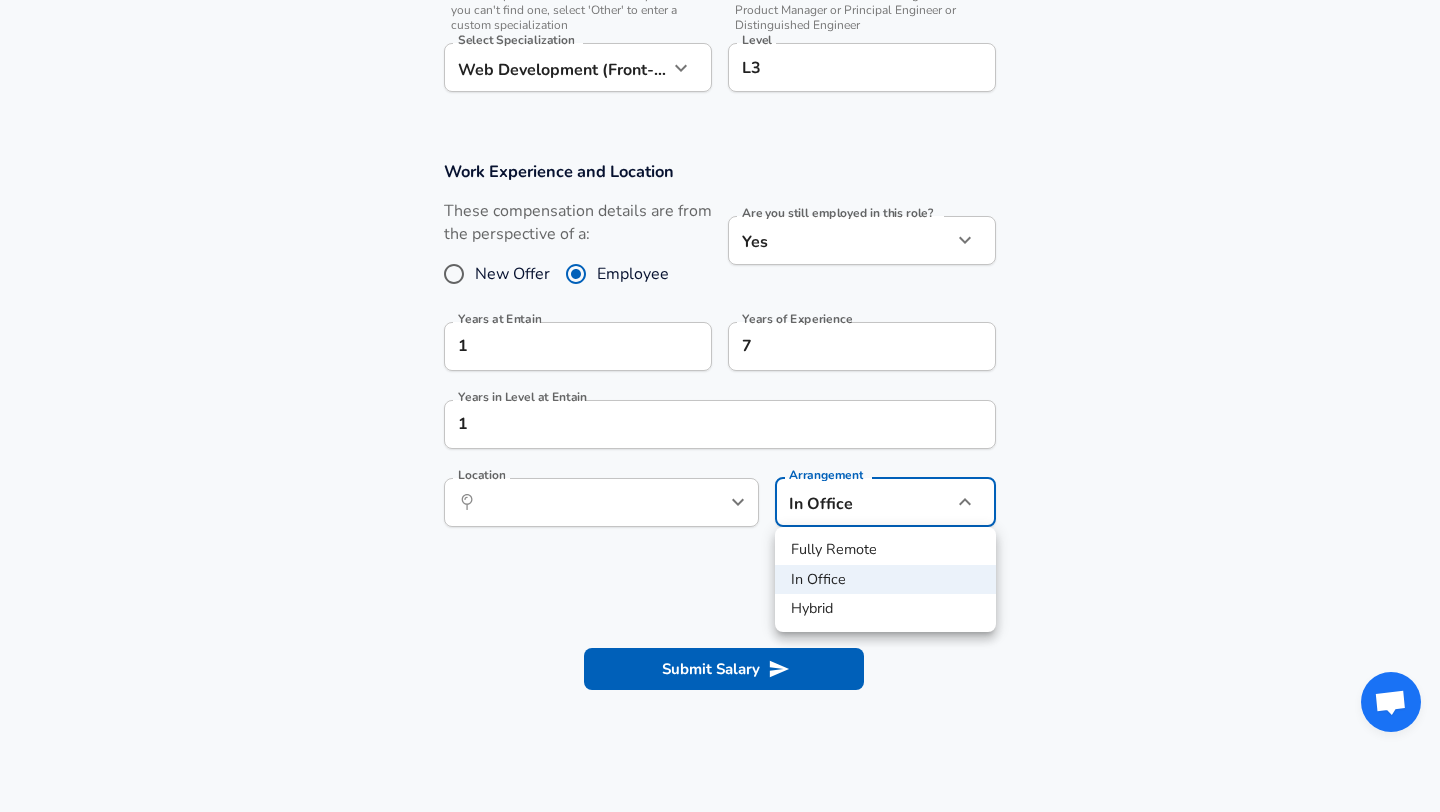click on "Hybrid" at bounding box center (885, 609) 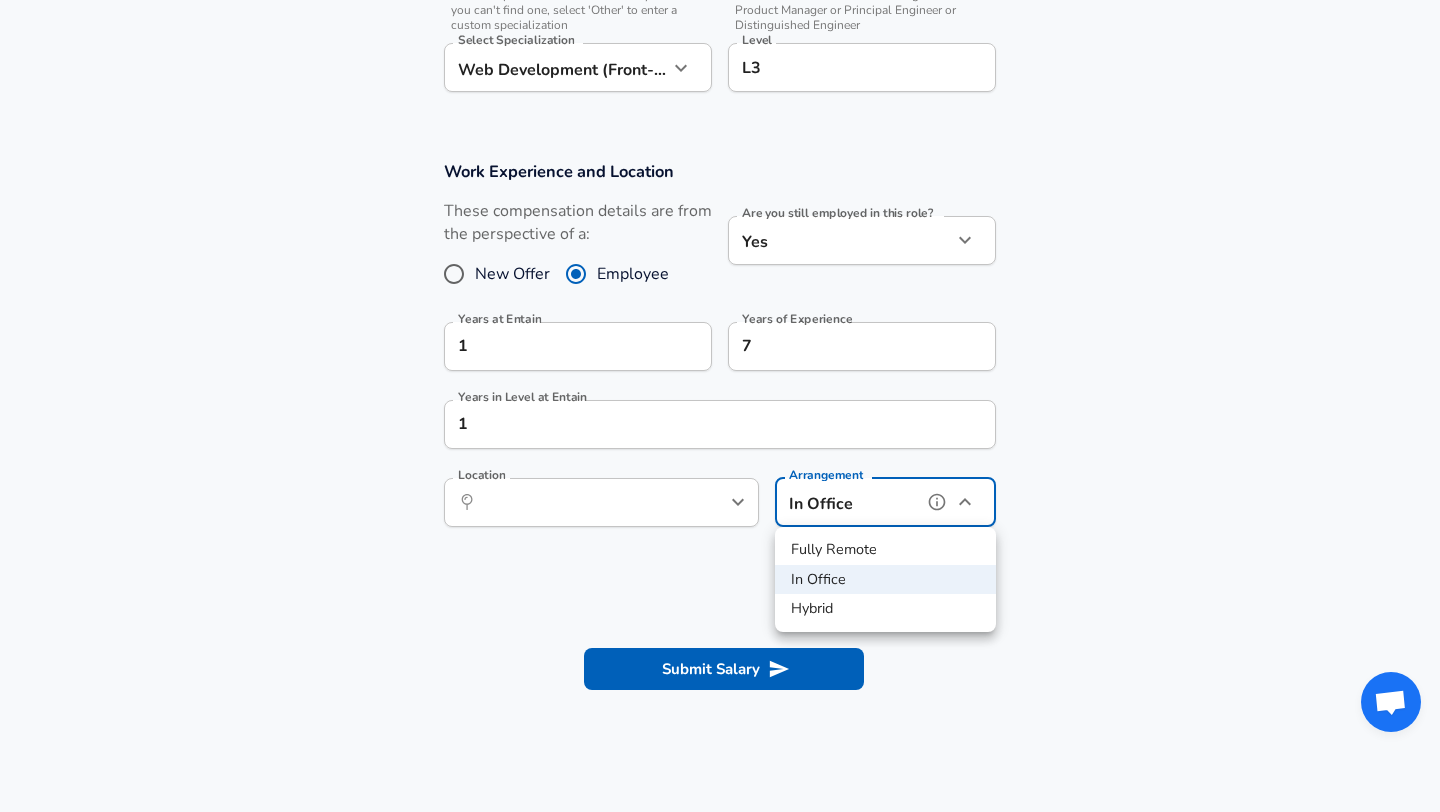 type on "hybrid" 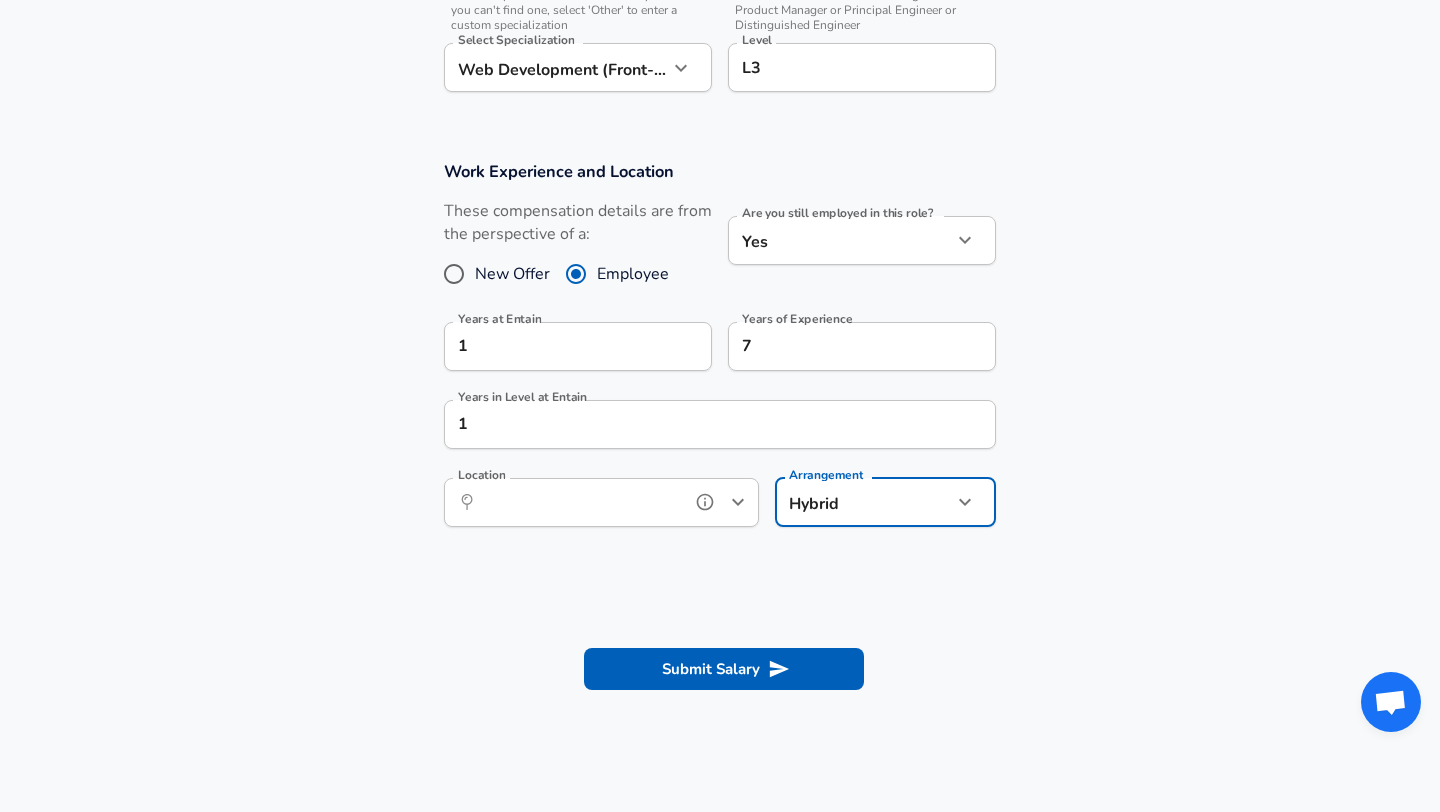 click on "Location" at bounding box center [579, 502] 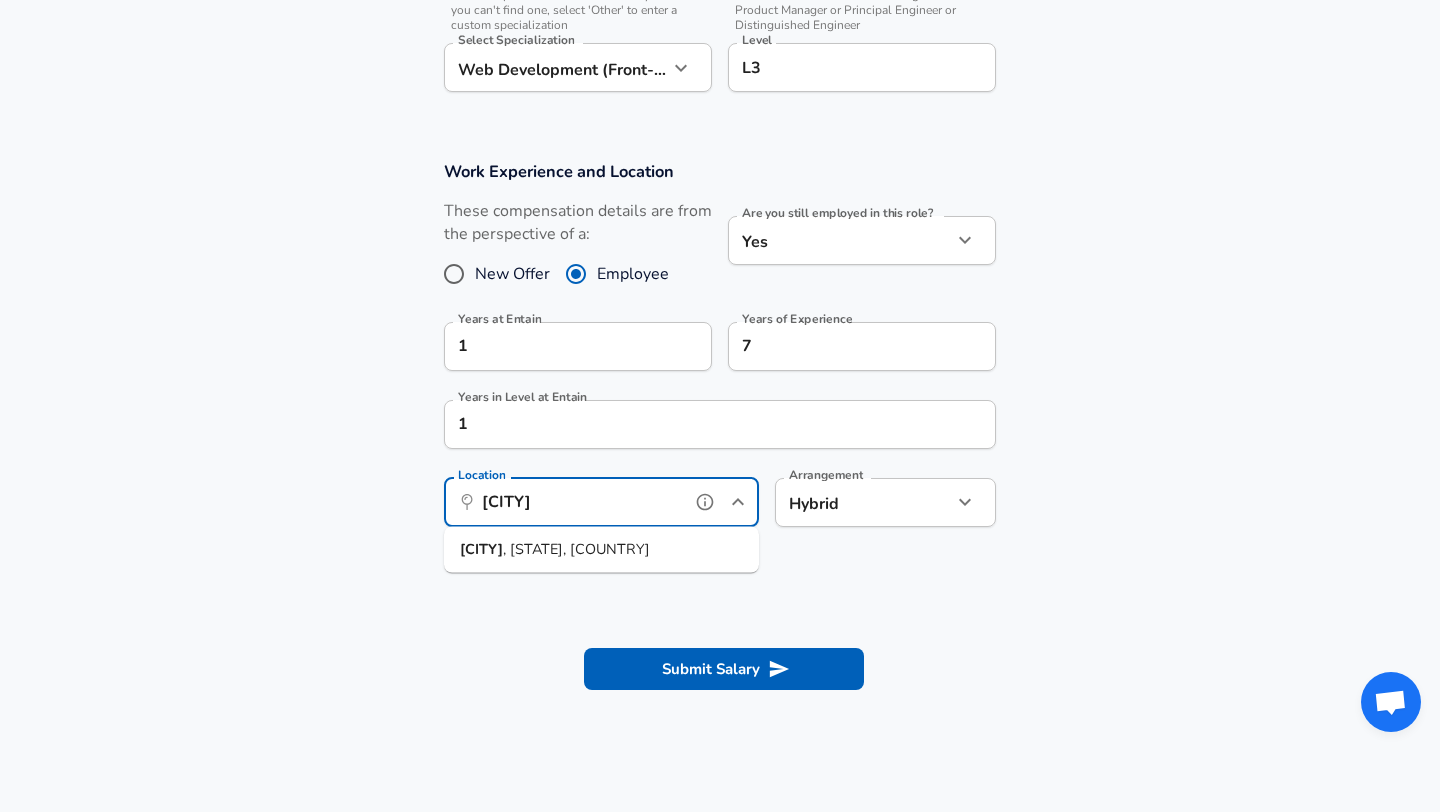 click on "[CITY] , [STATE], [COUNTRY]" at bounding box center [601, 550] 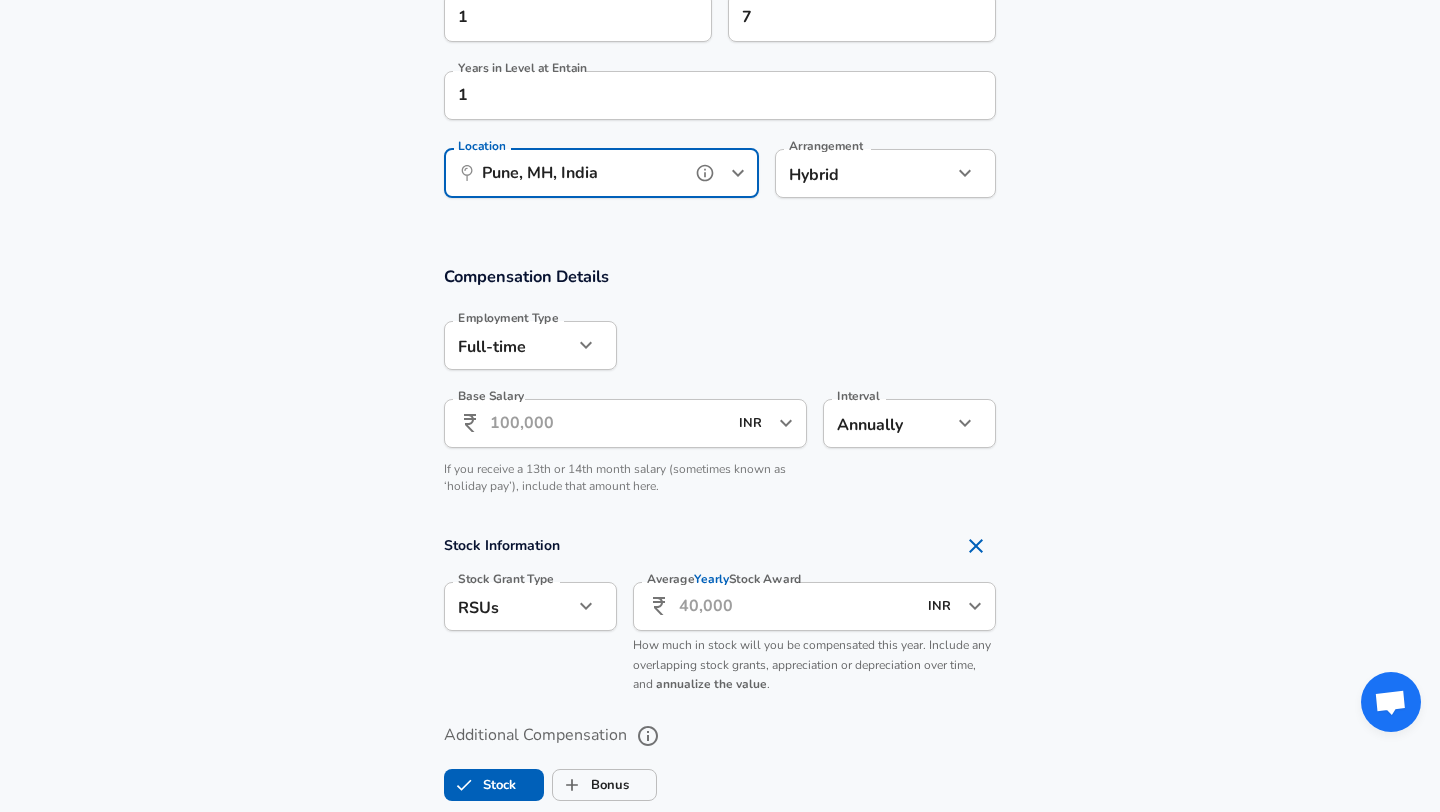 scroll, scrollTop: 1053, scrollLeft: 0, axis: vertical 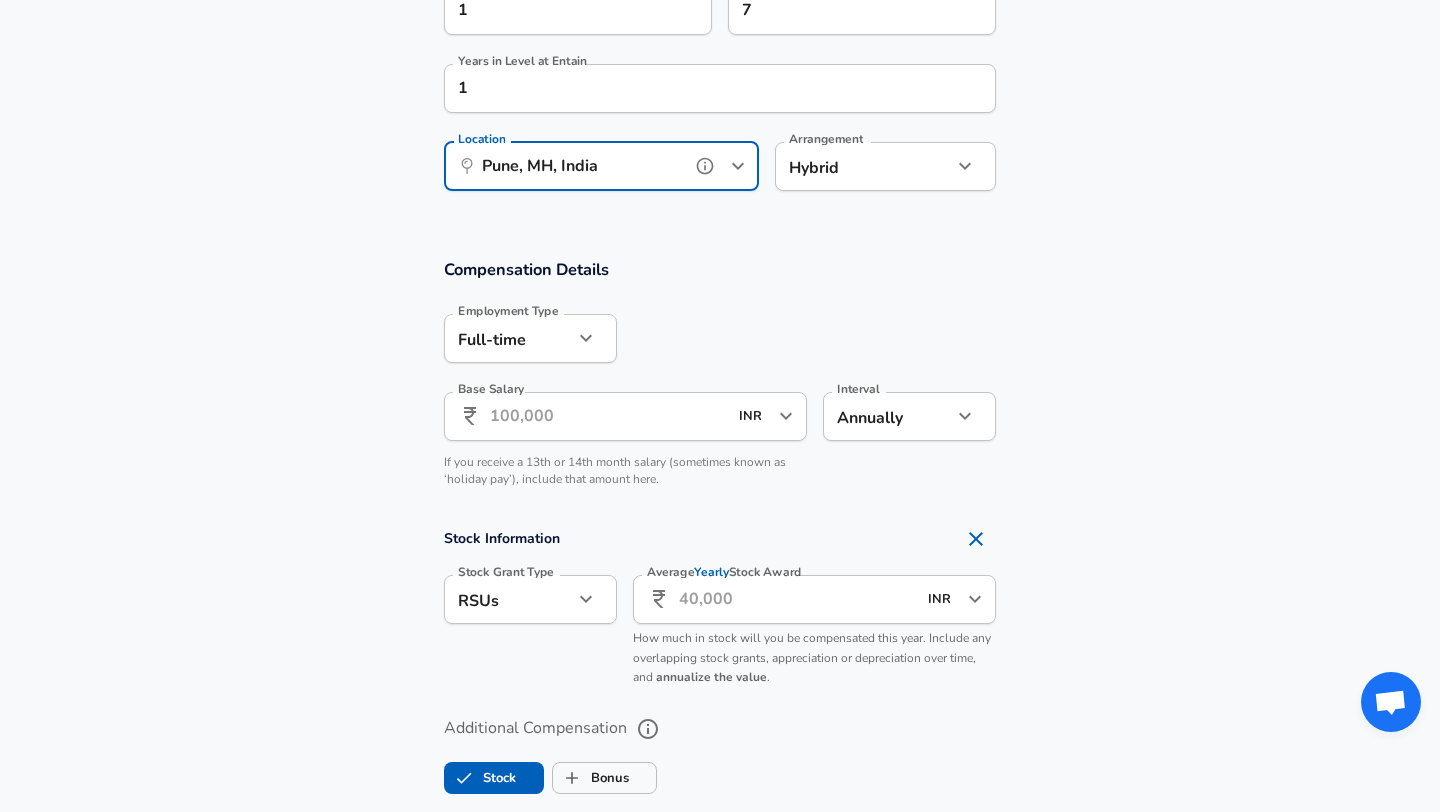 type on "Pune, MH, India" 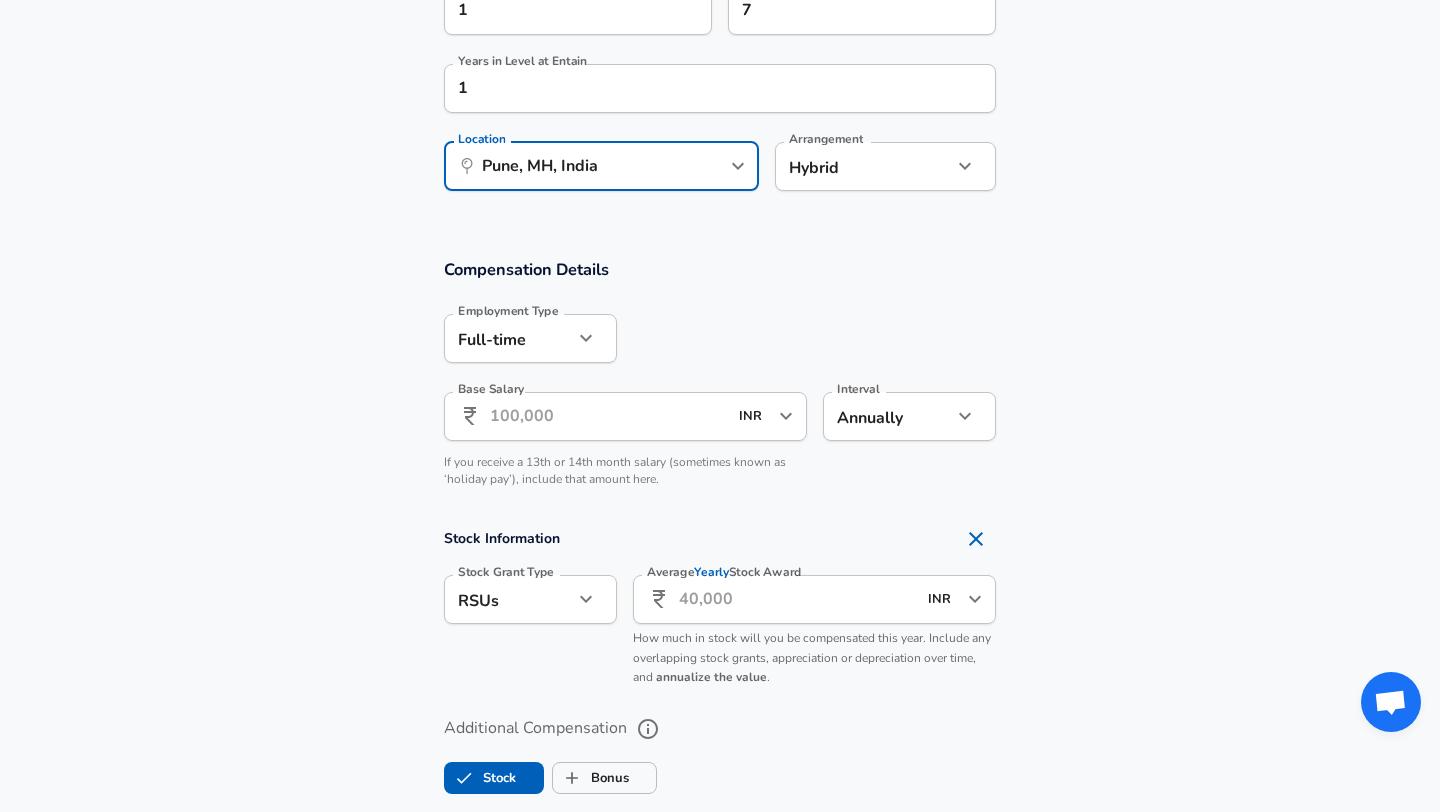 click 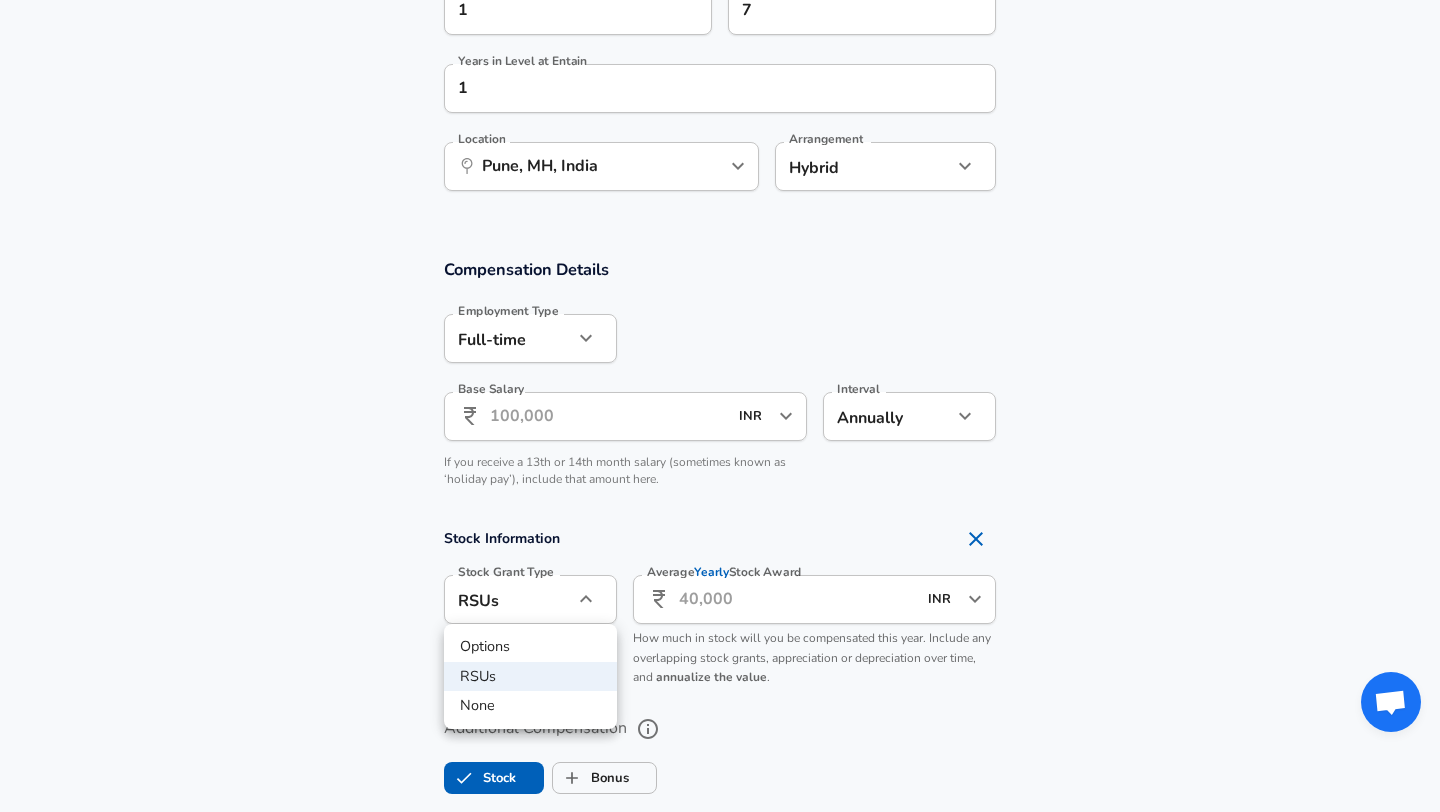 click on "Options RSUs None" at bounding box center [530, 676] 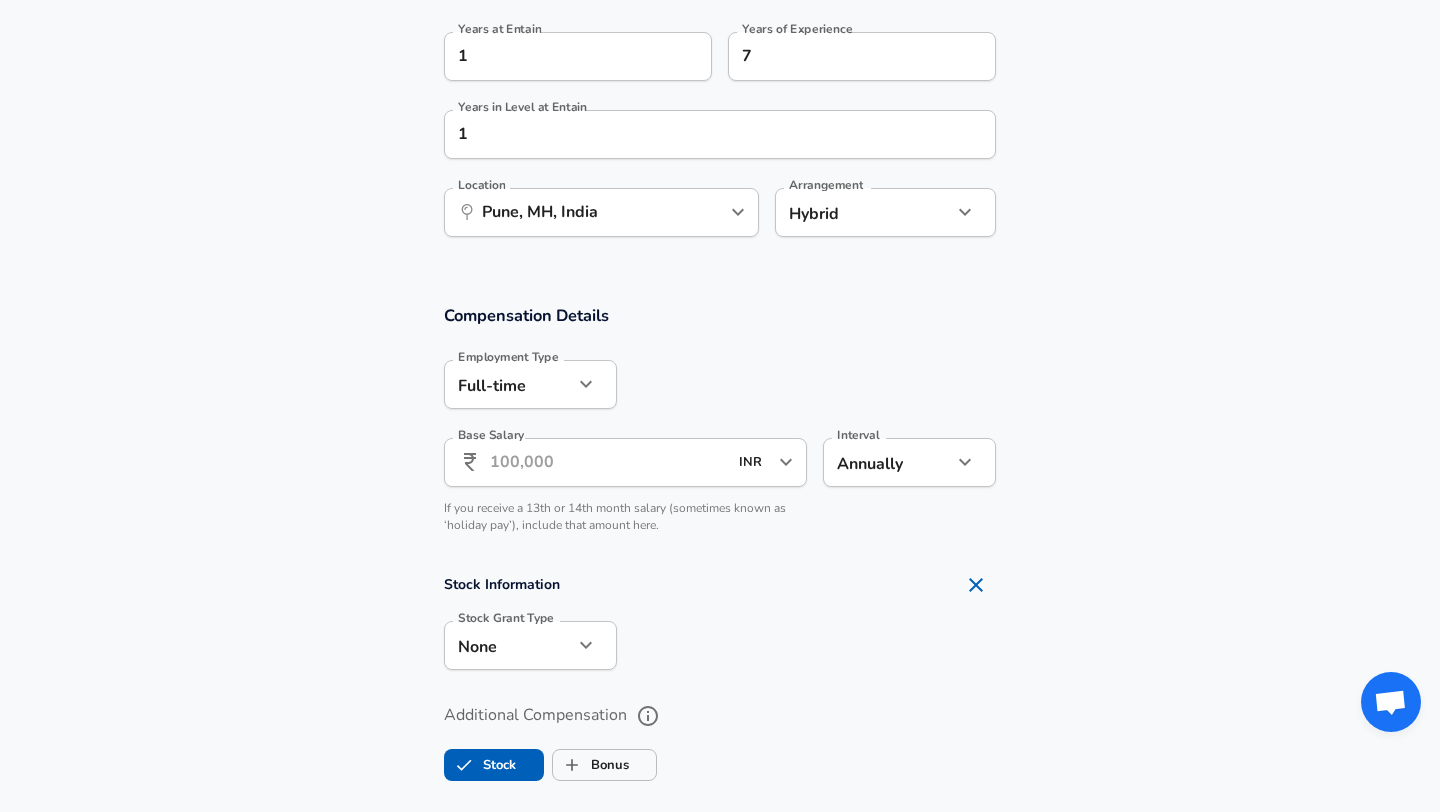 scroll, scrollTop: 1001, scrollLeft: 0, axis: vertical 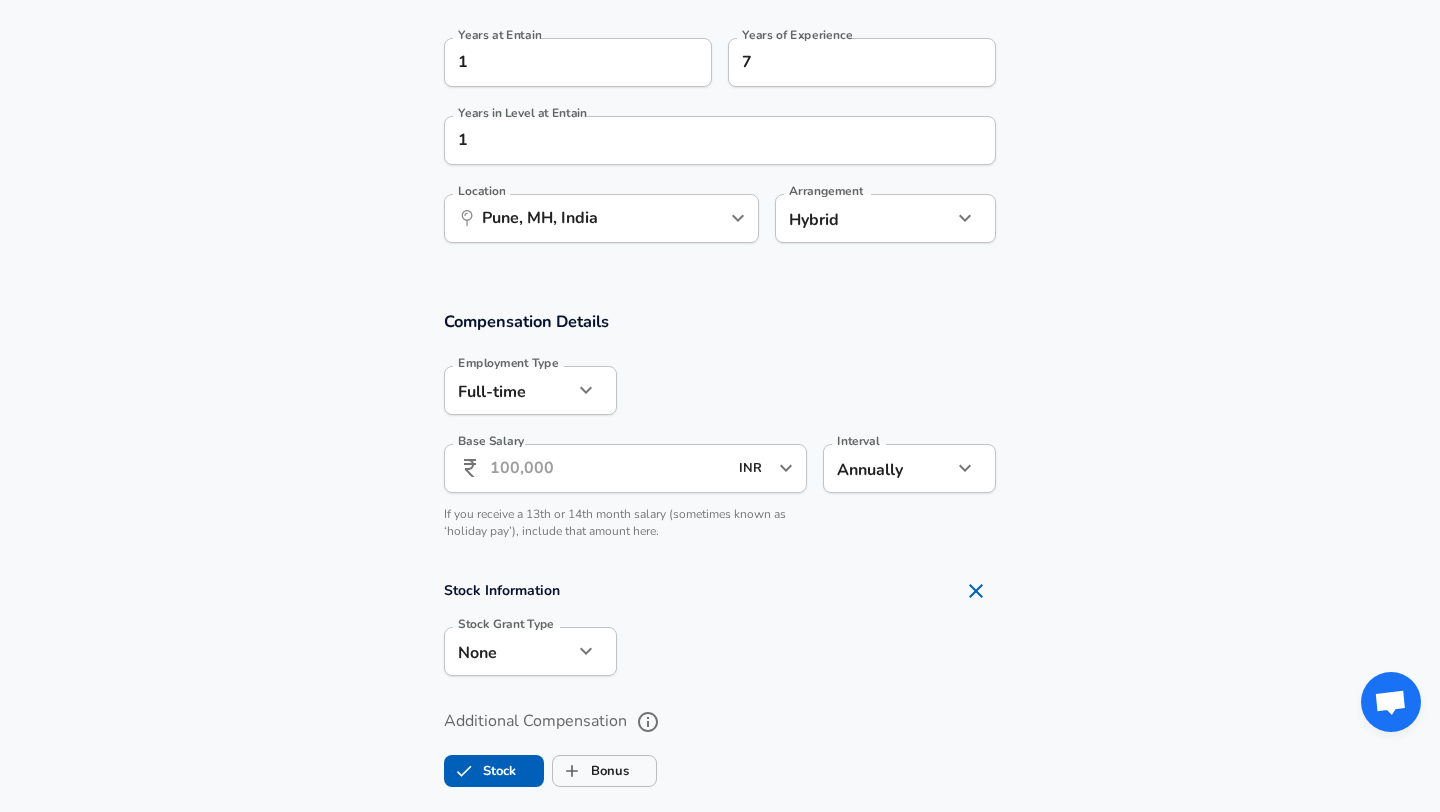 click on "Base Salary" at bounding box center [608, 468] 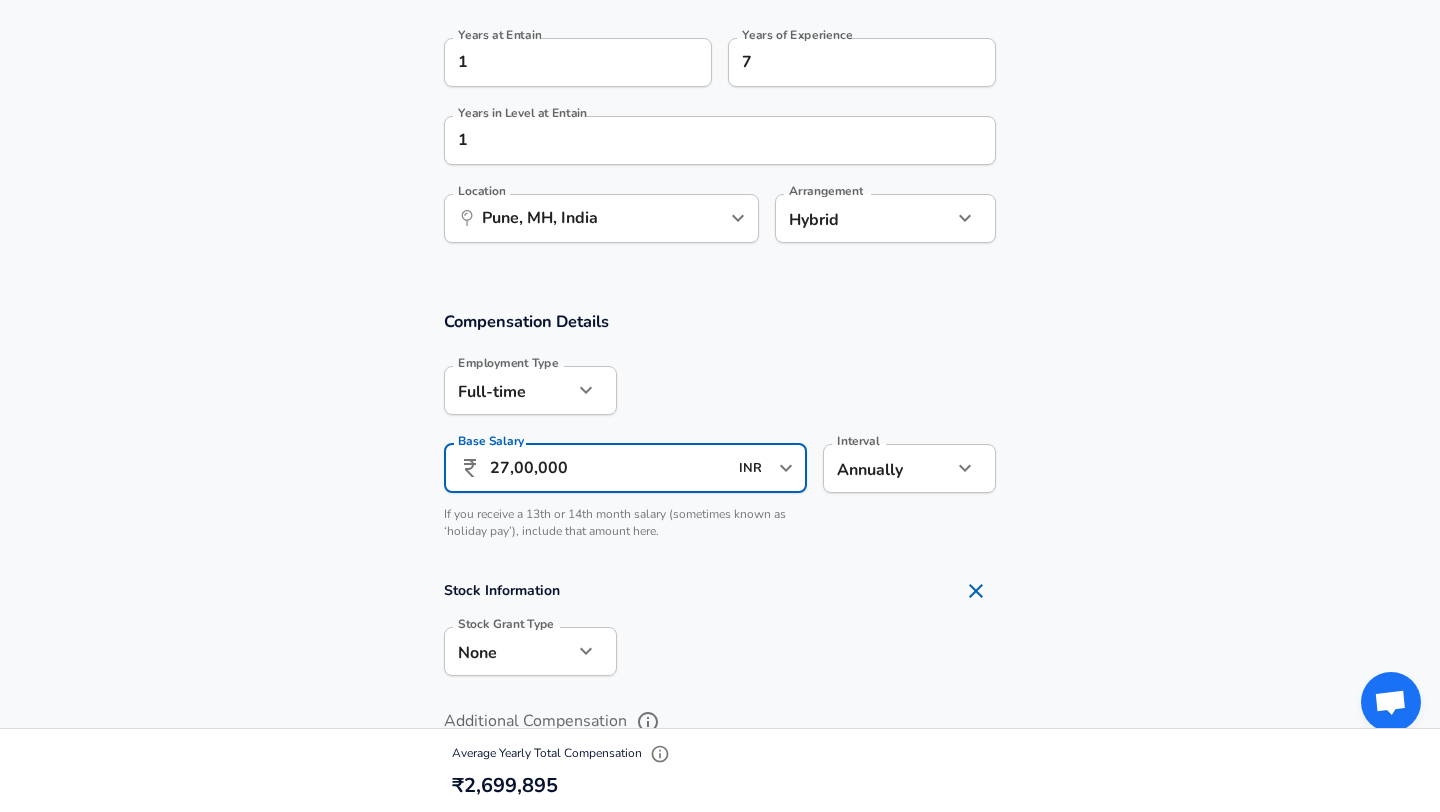 type on "27,00,000" 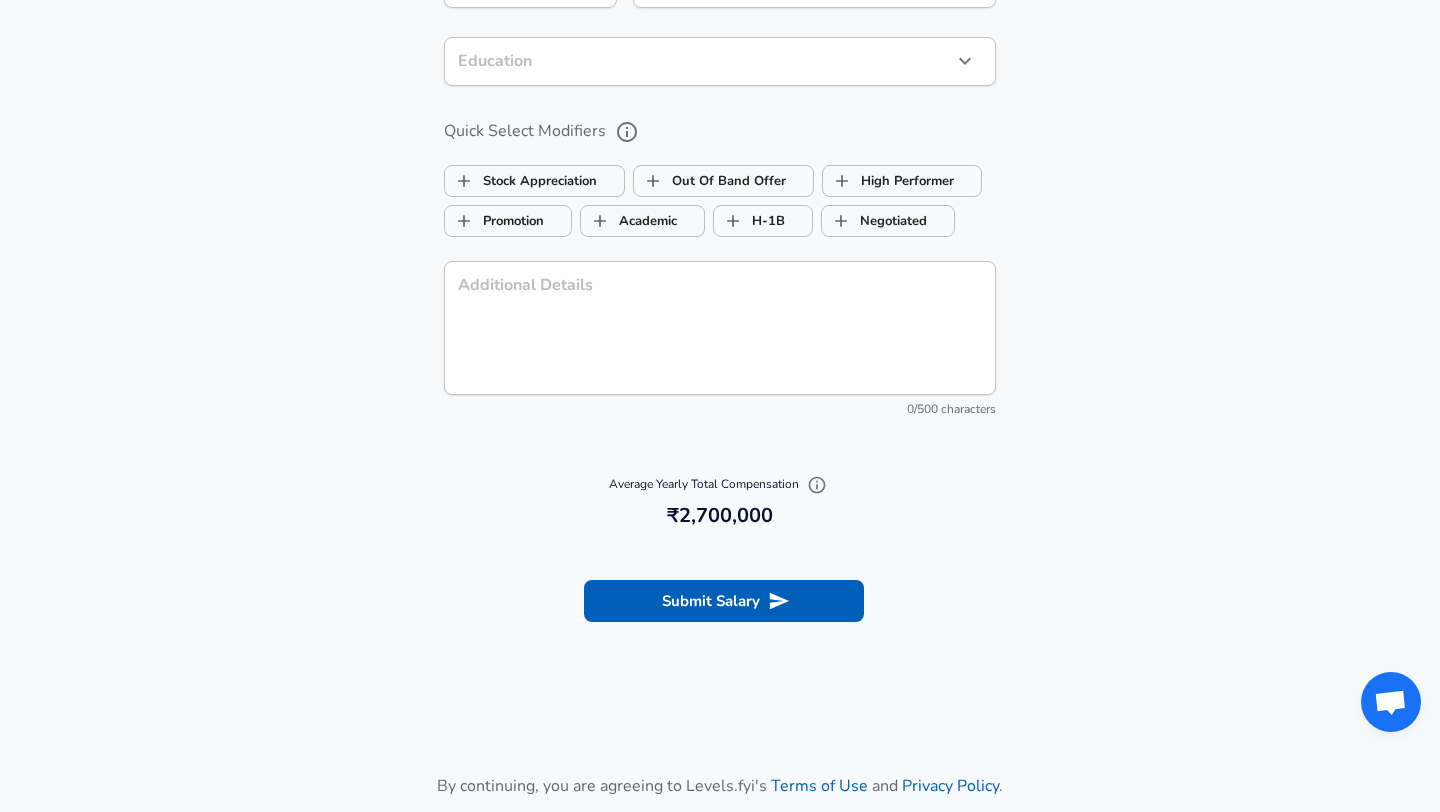 scroll, scrollTop: 1999, scrollLeft: 0, axis: vertical 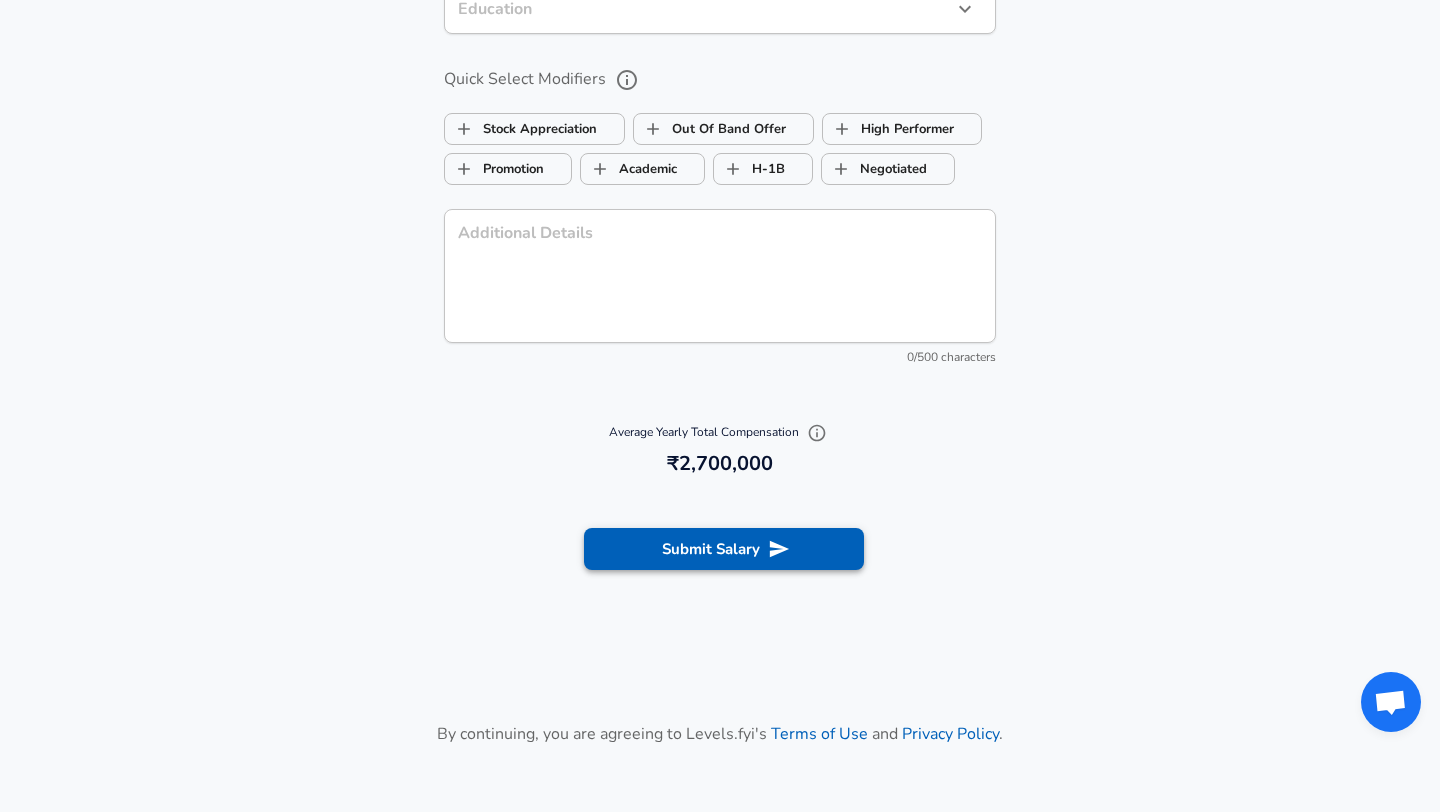 click on "Submit Salary" at bounding box center [724, 549] 